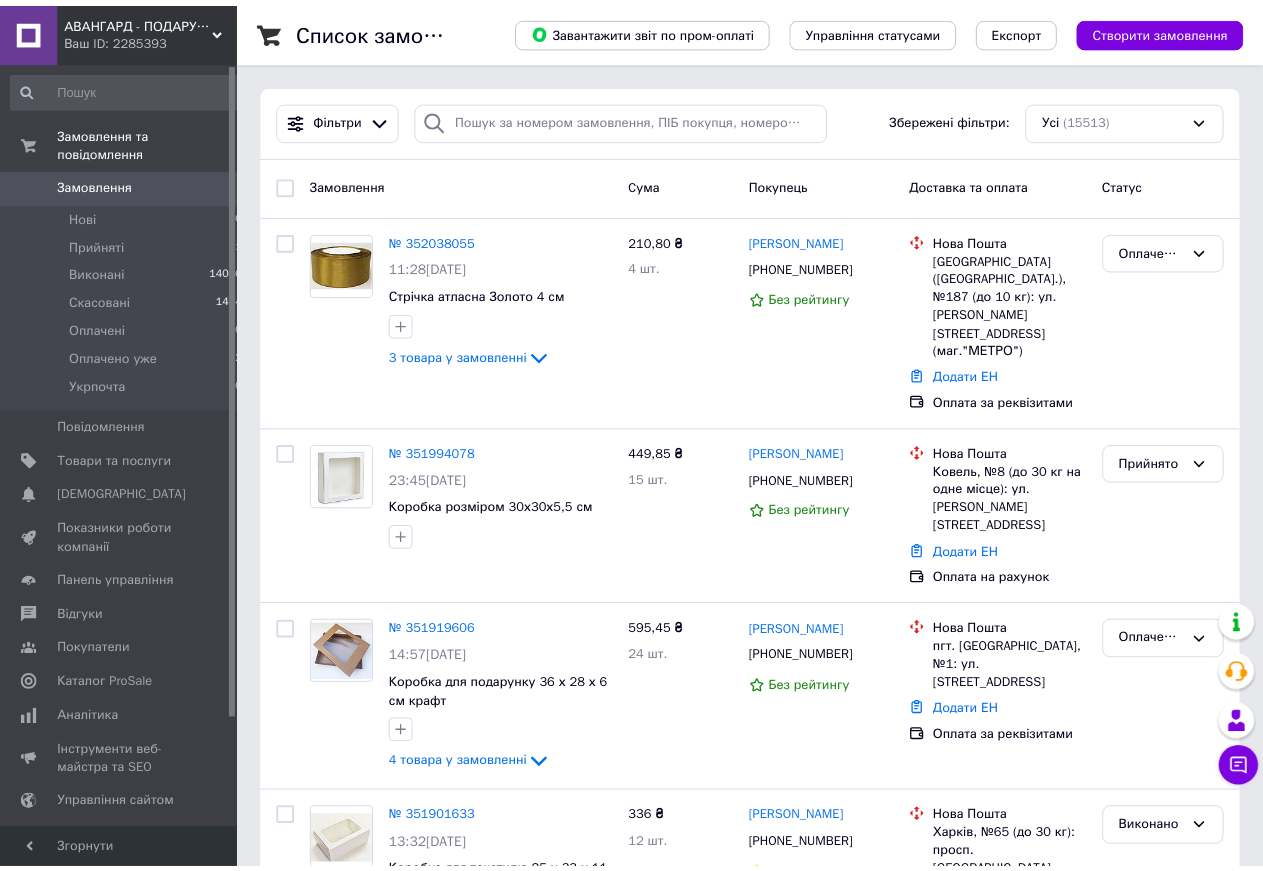 scroll, scrollTop: 0, scrollLeft: 0, axis: both 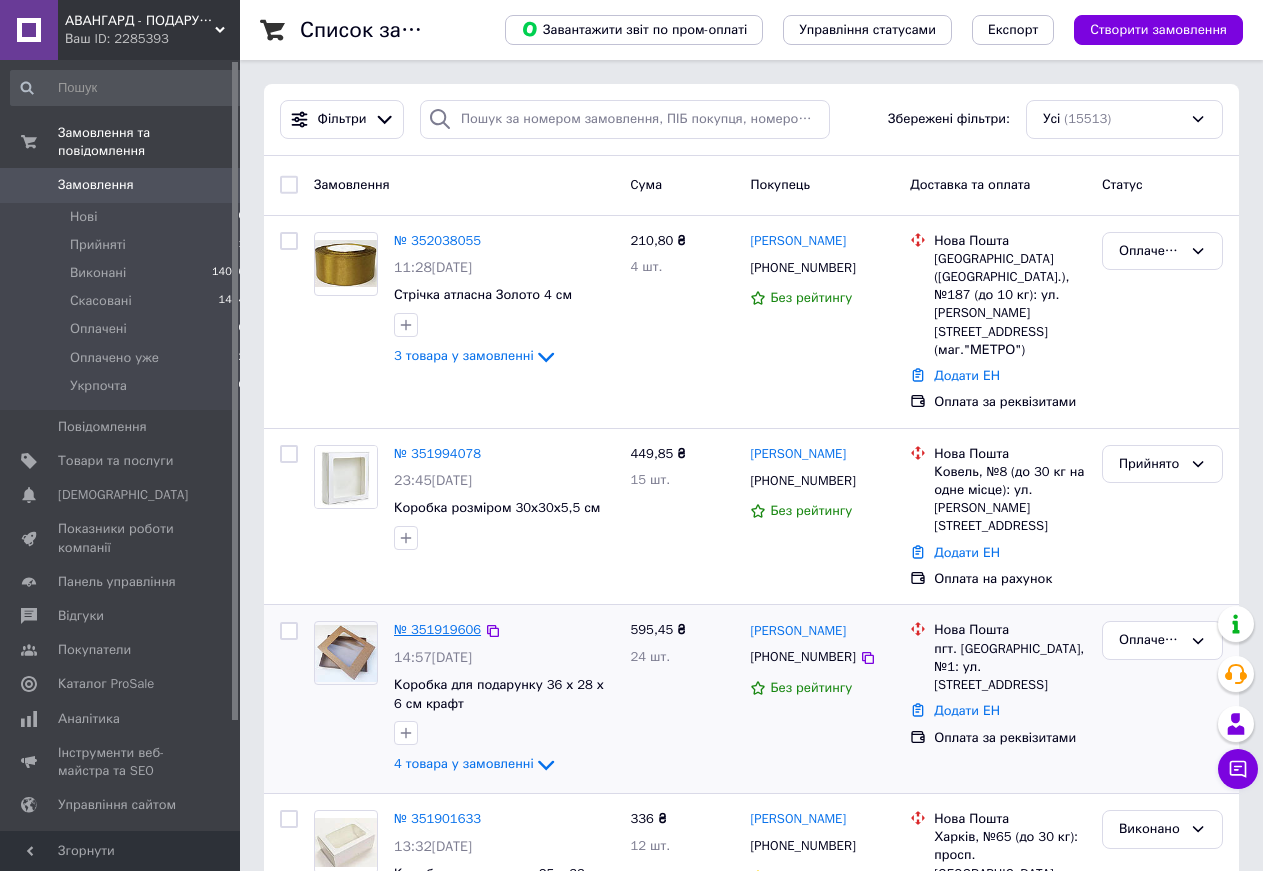 click on "№ 351919606" at bounding box center [437, 629] 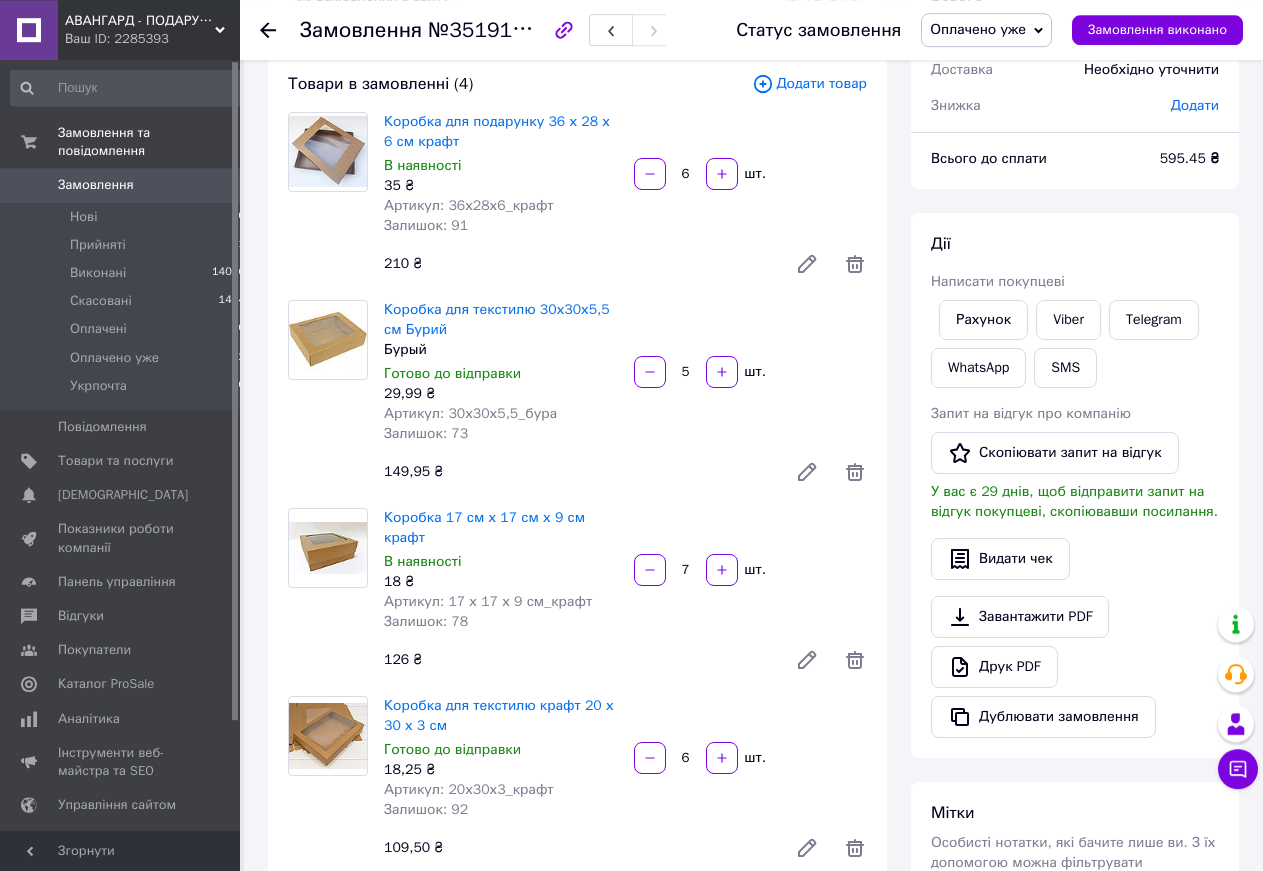 scroll, scrollTop: 102, scrollLeft: 0, axis: vertical 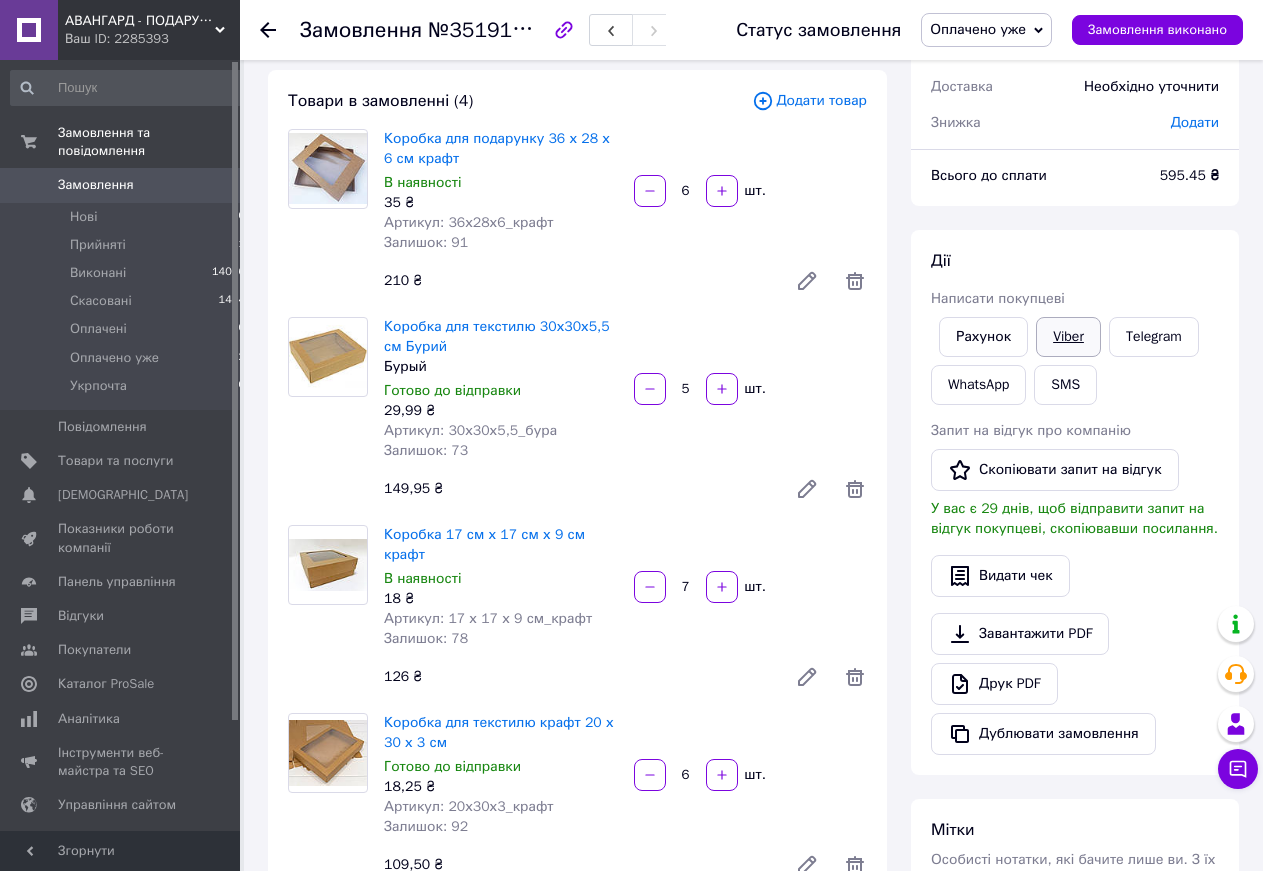 click on "Viber" at bounding box center (1068, 337) 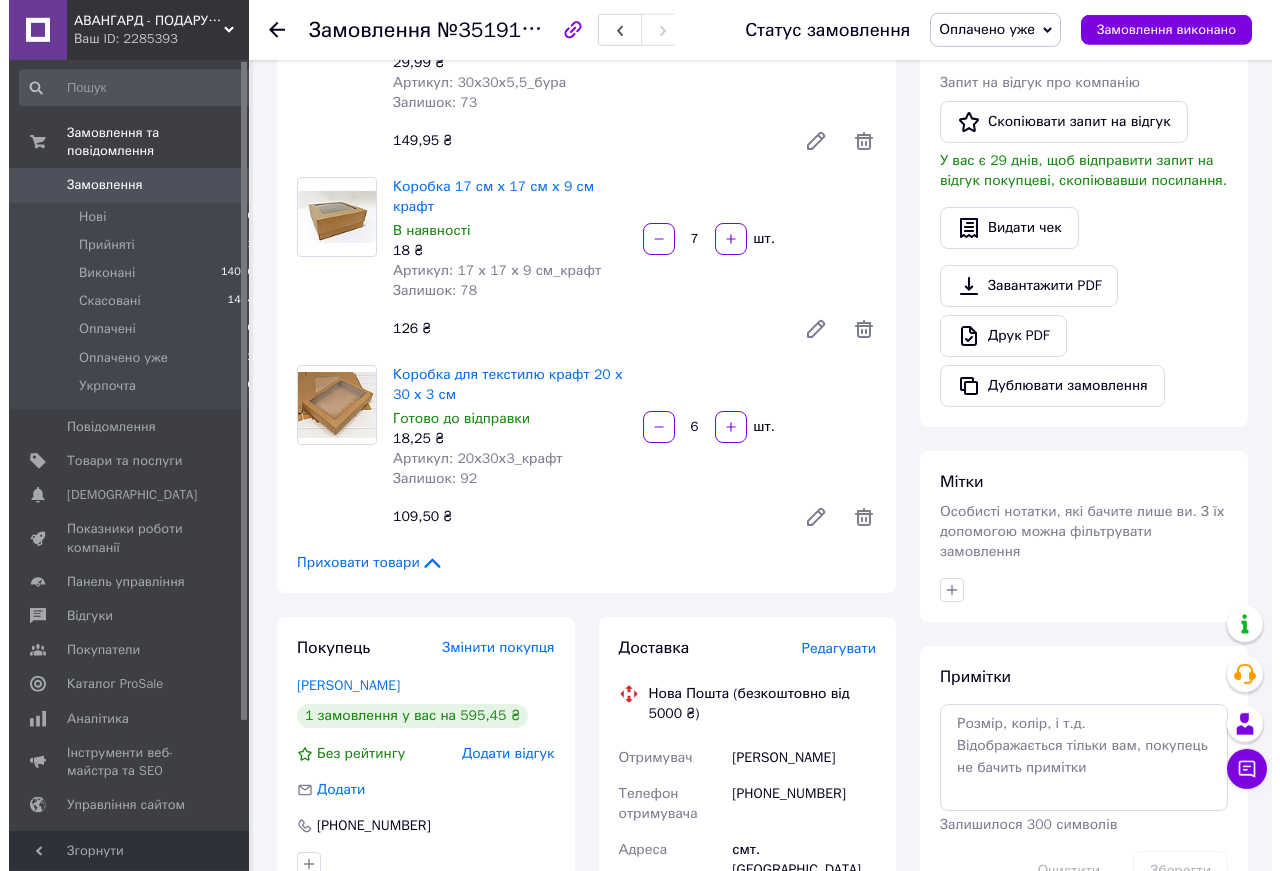 scroll, scrollTop: 714, scrollLeft: 0, axis: vertical 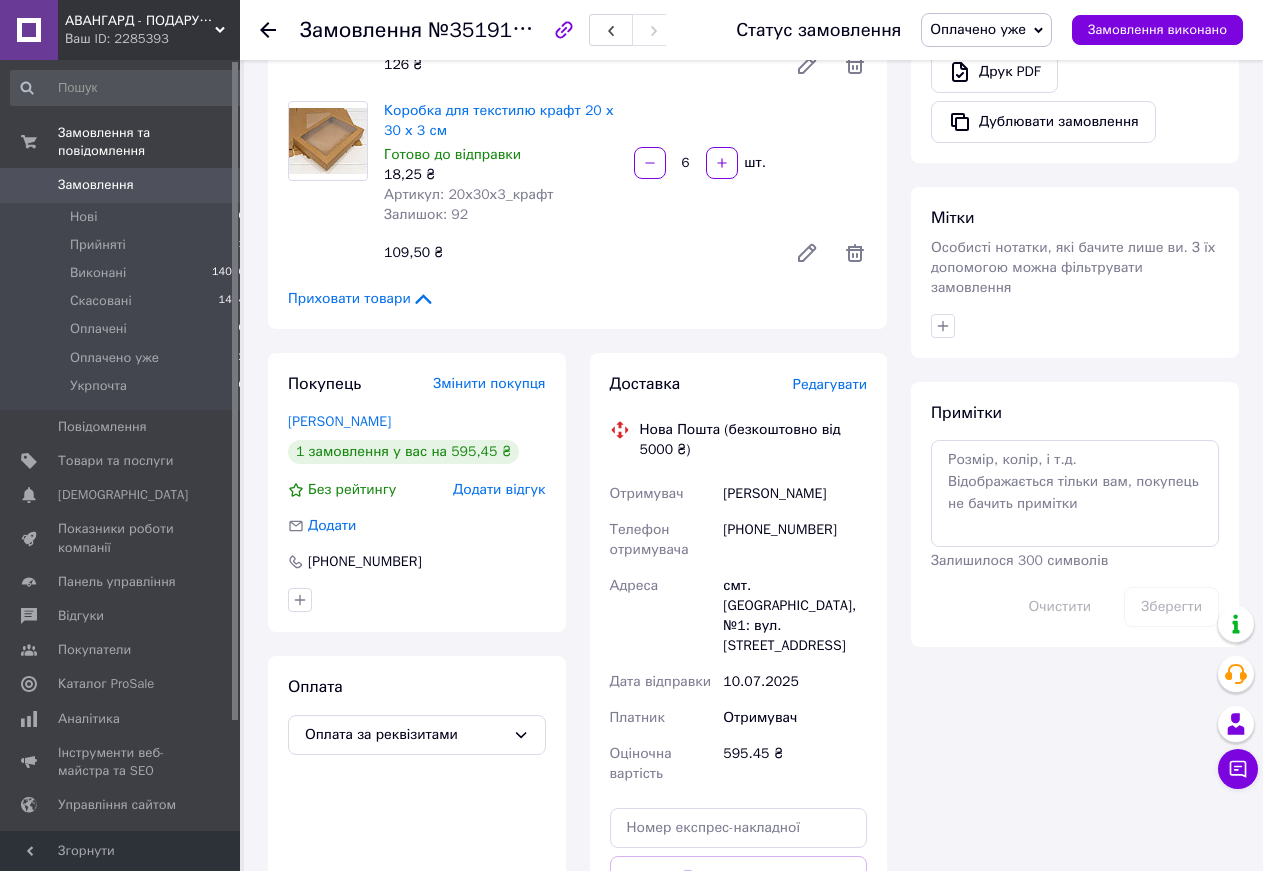 click on "Редагувати" at bounding box center (830, 384) 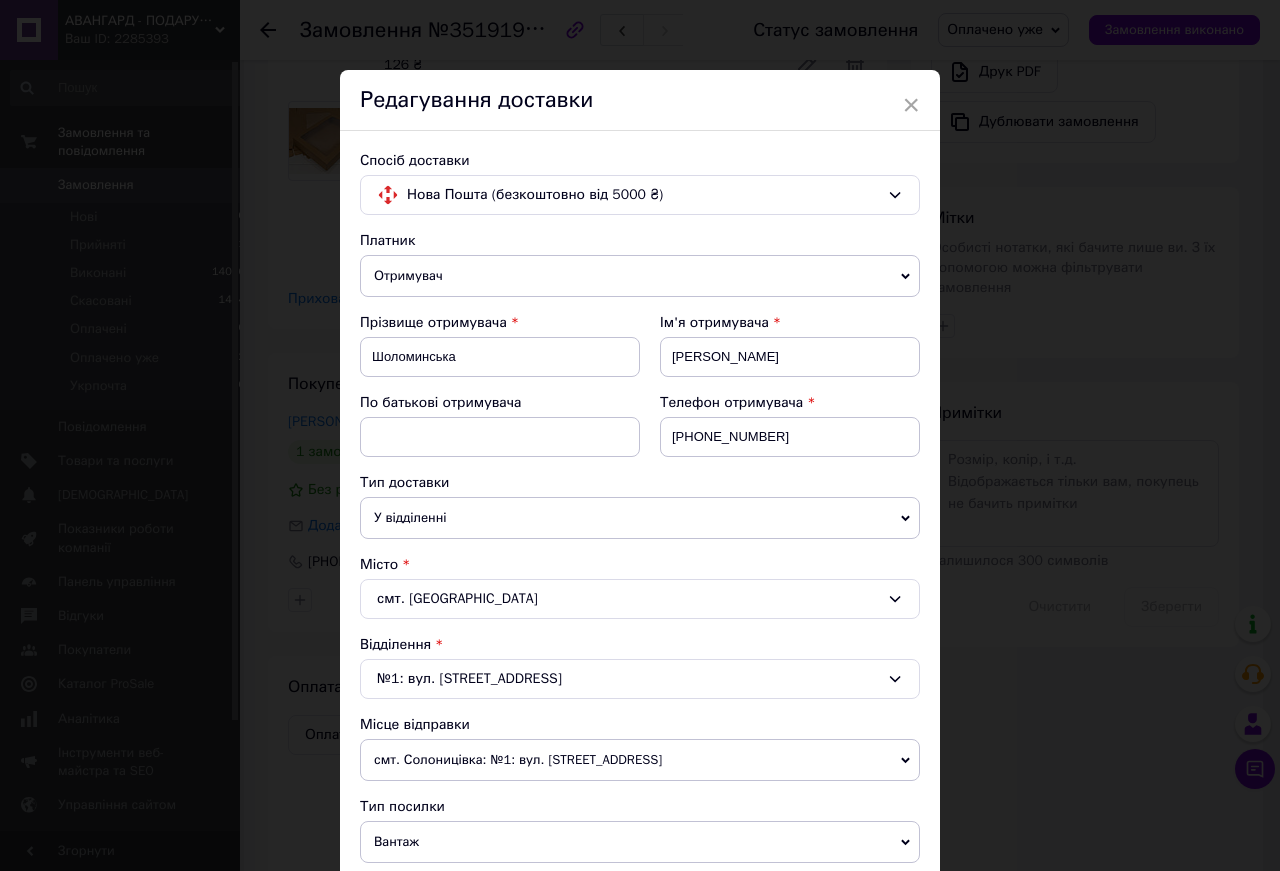 scroll, scrollTop: 493, scrollLeft: 0, axis: vertical 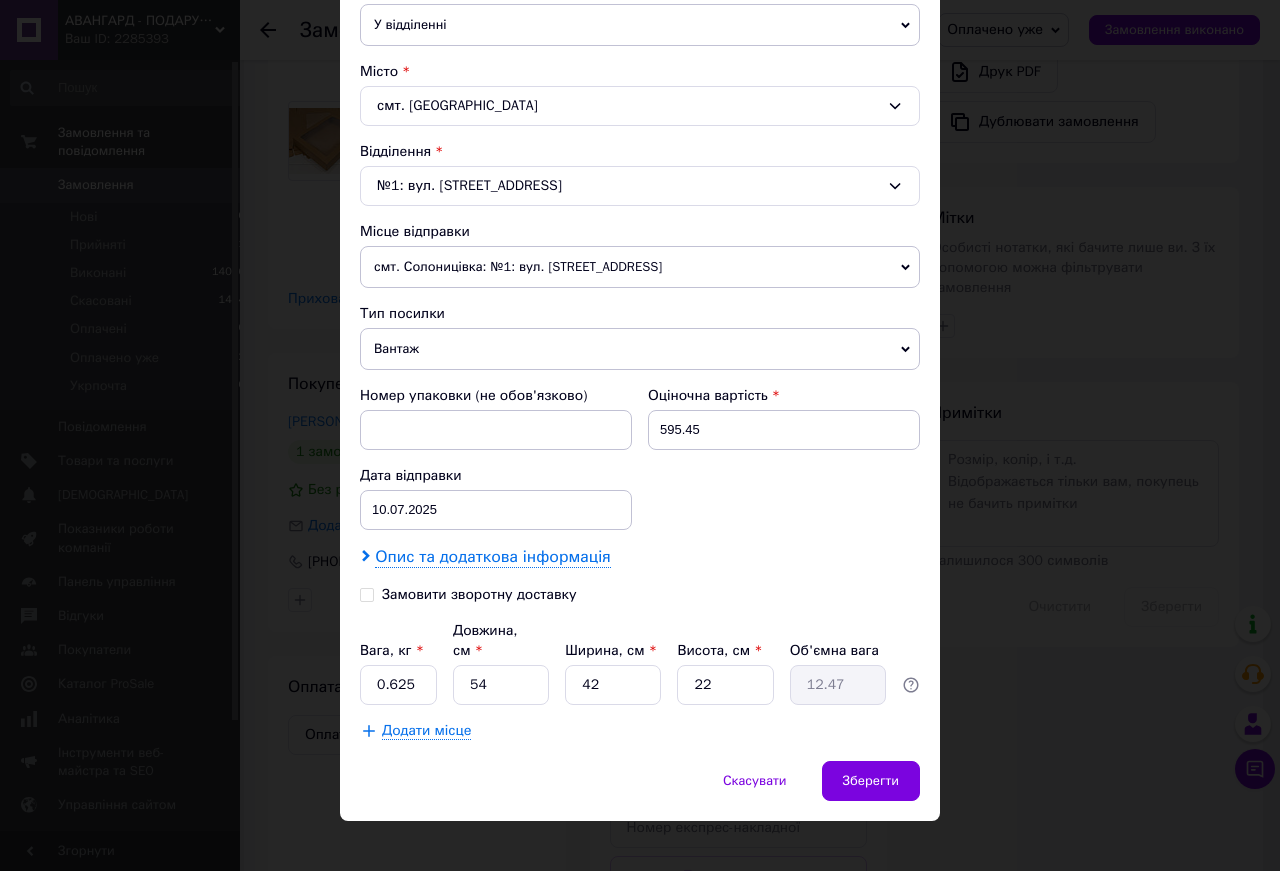 click 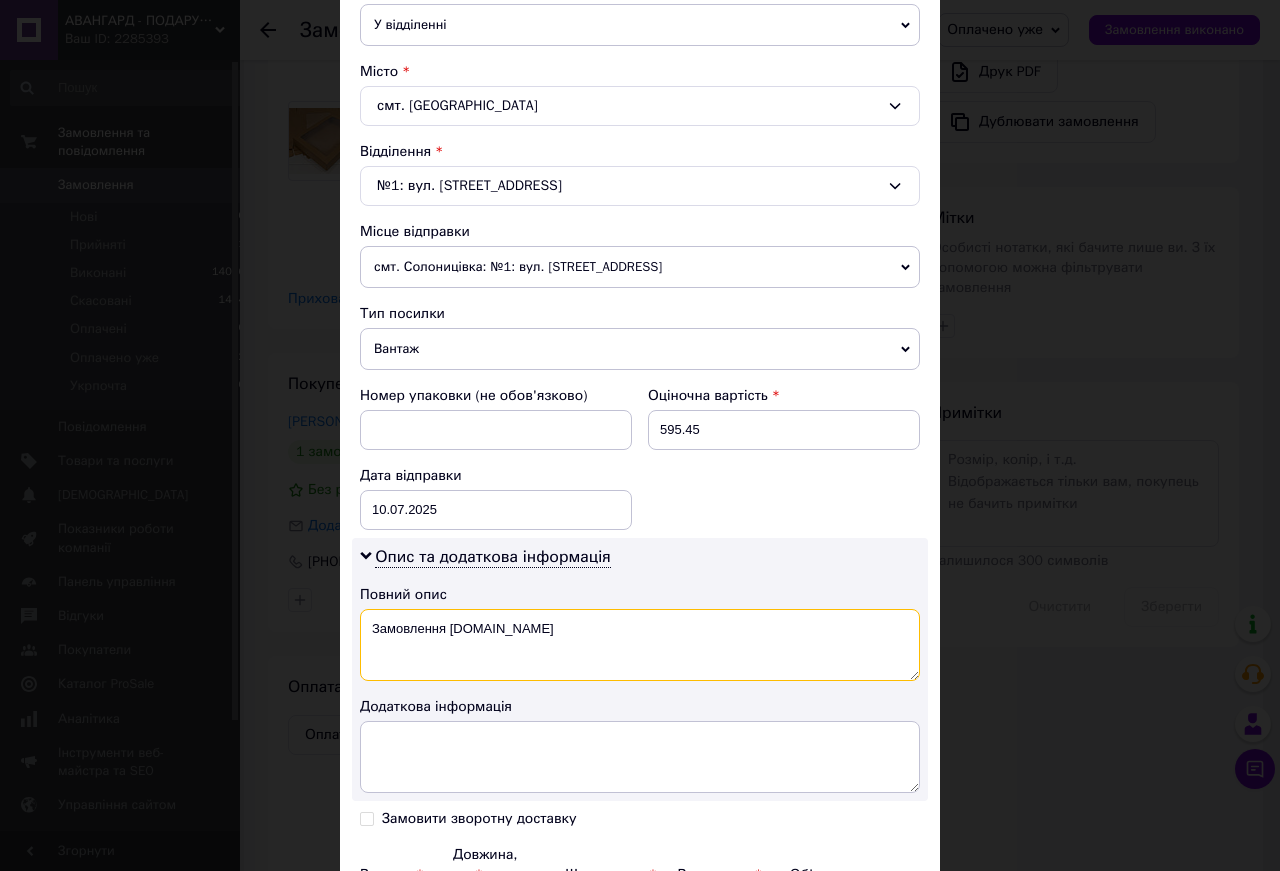 drag, startPoint x: 364, startPoint y: 627, endPoint x: 595, endPoint y: 640, distance: 231.36551 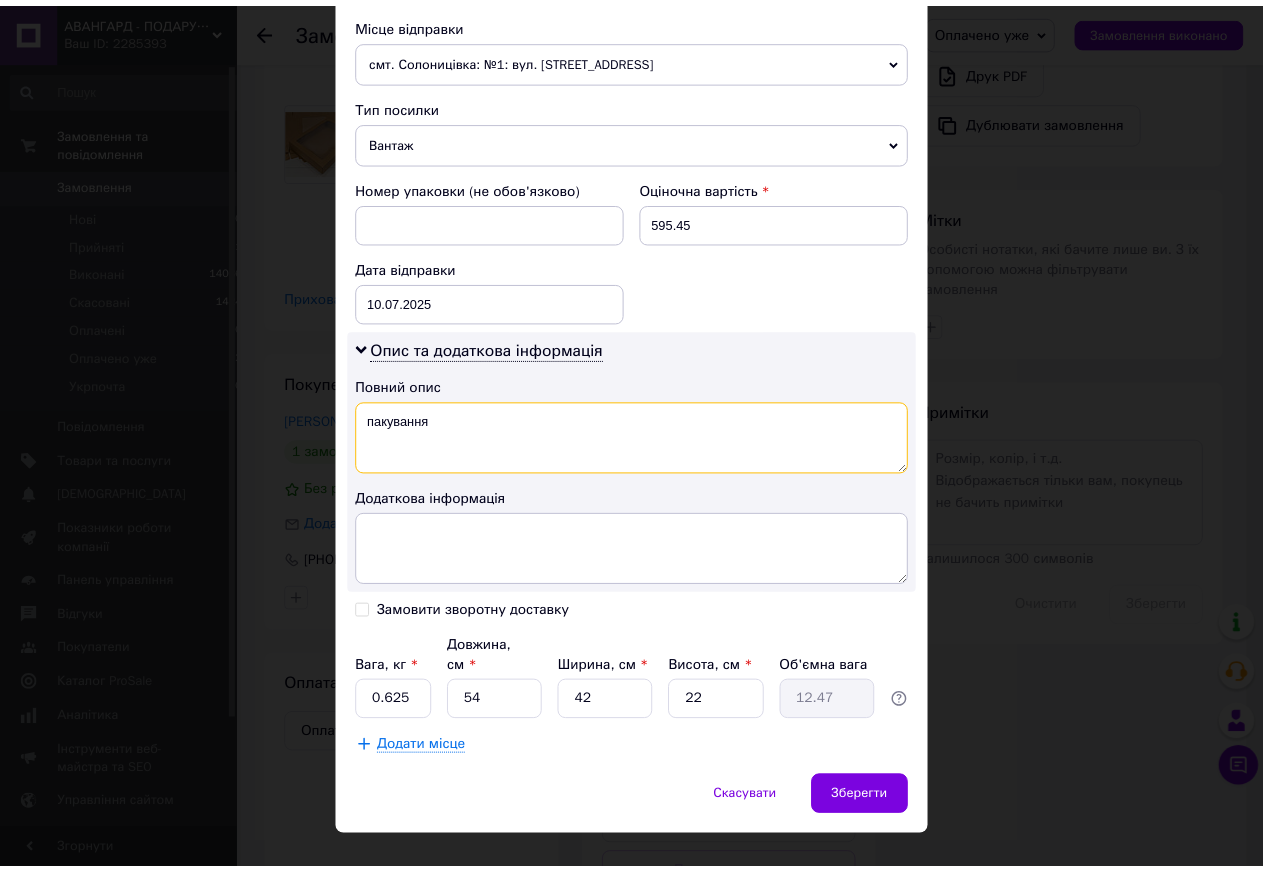 scroll, scrollTop: 751, scrollLeft: 0, axis: vertical 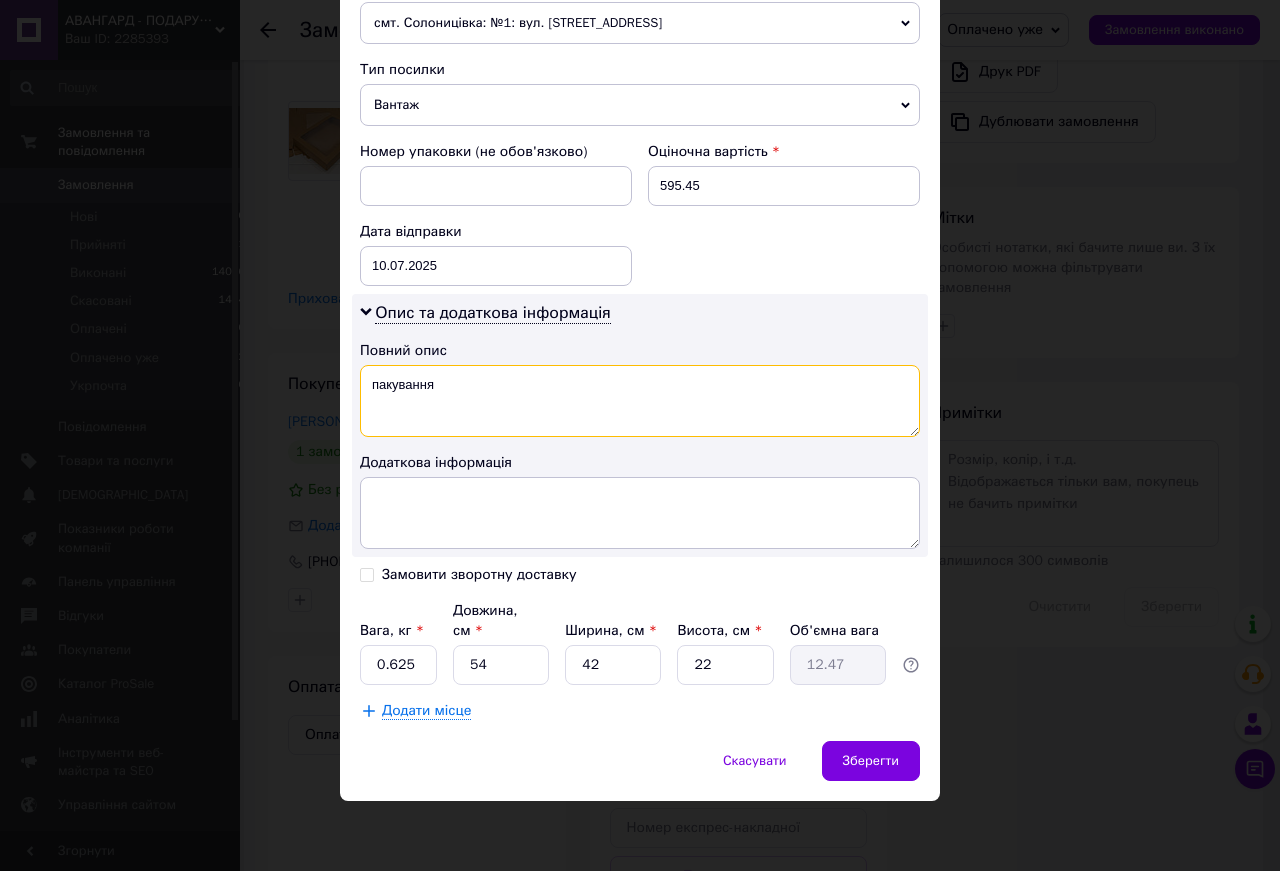 type on "пакування" 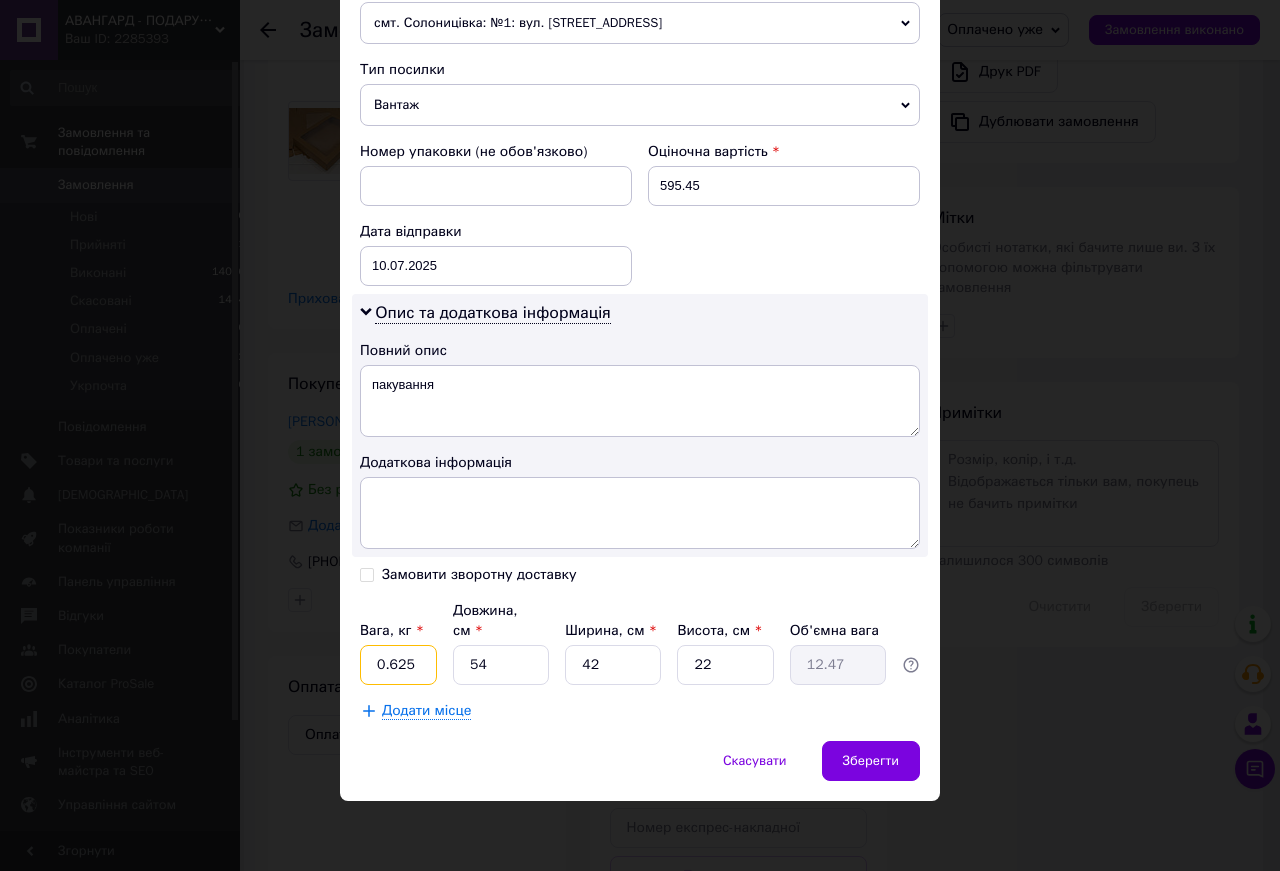 drag, startPoint x: 365, startPoint y: 663, endPoint x: 471, endPoint y: 673, distance: 106.47065 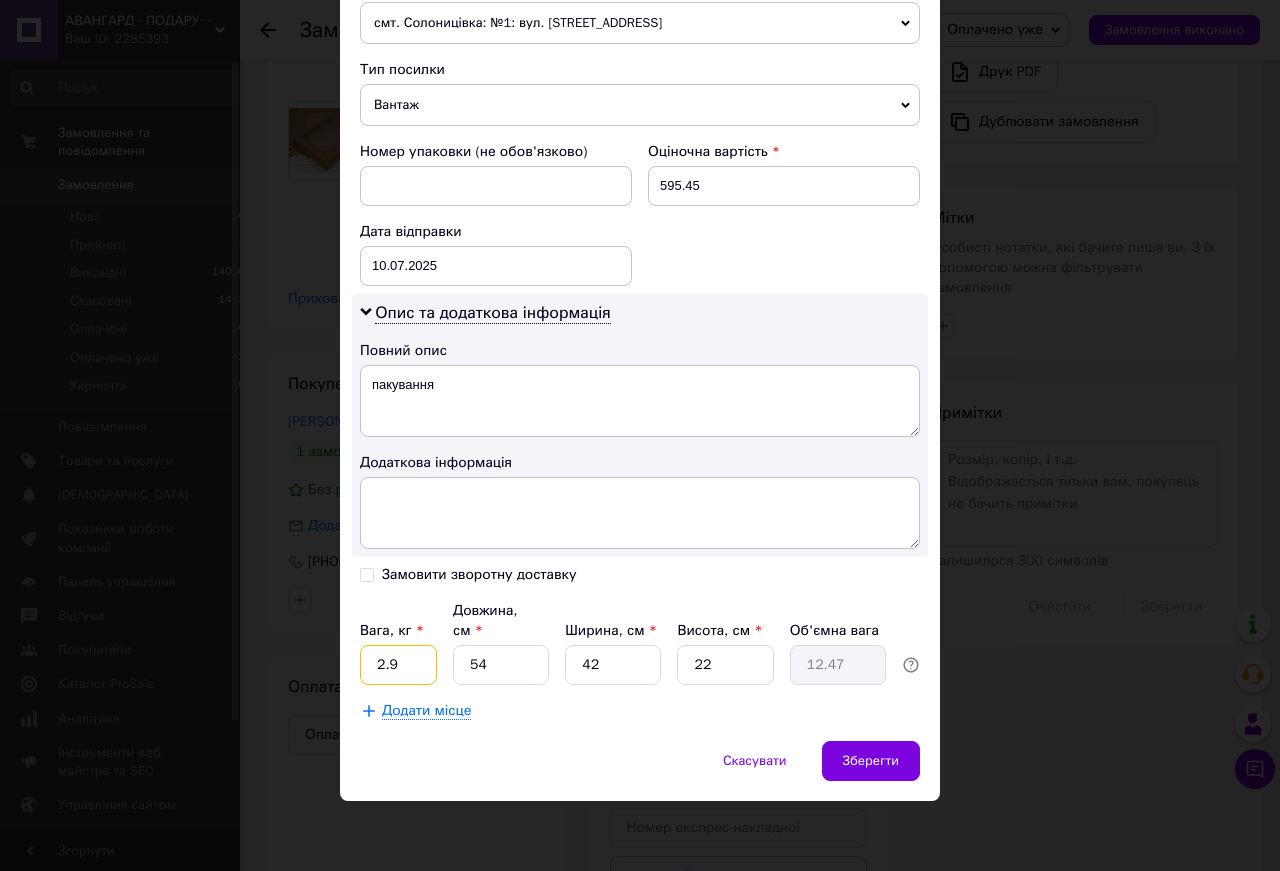 type on "2.9" 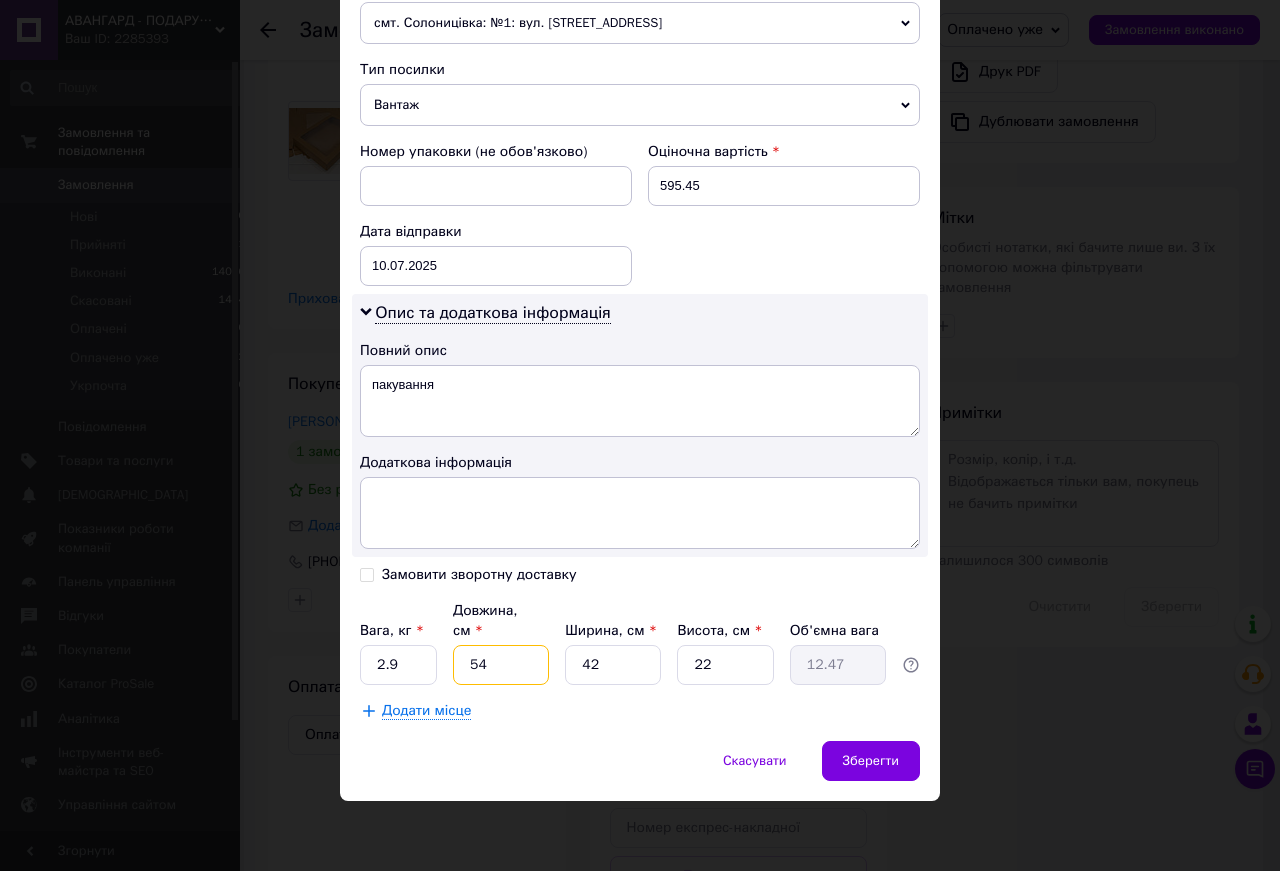 drag, startPoint x: 457, startPoint y: 665, endPoint x: 524, endPoint y: 672, distance: 67.36468 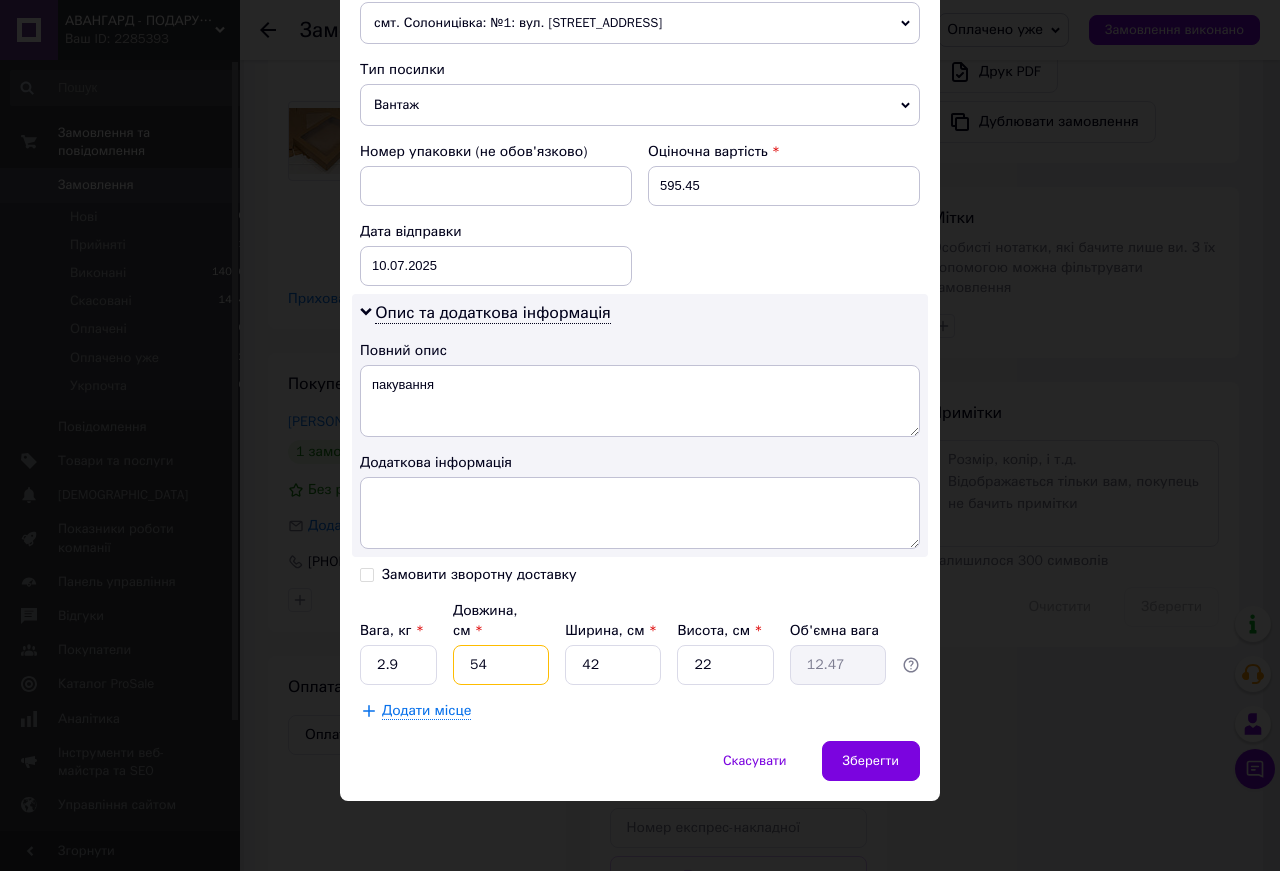 type on "6" 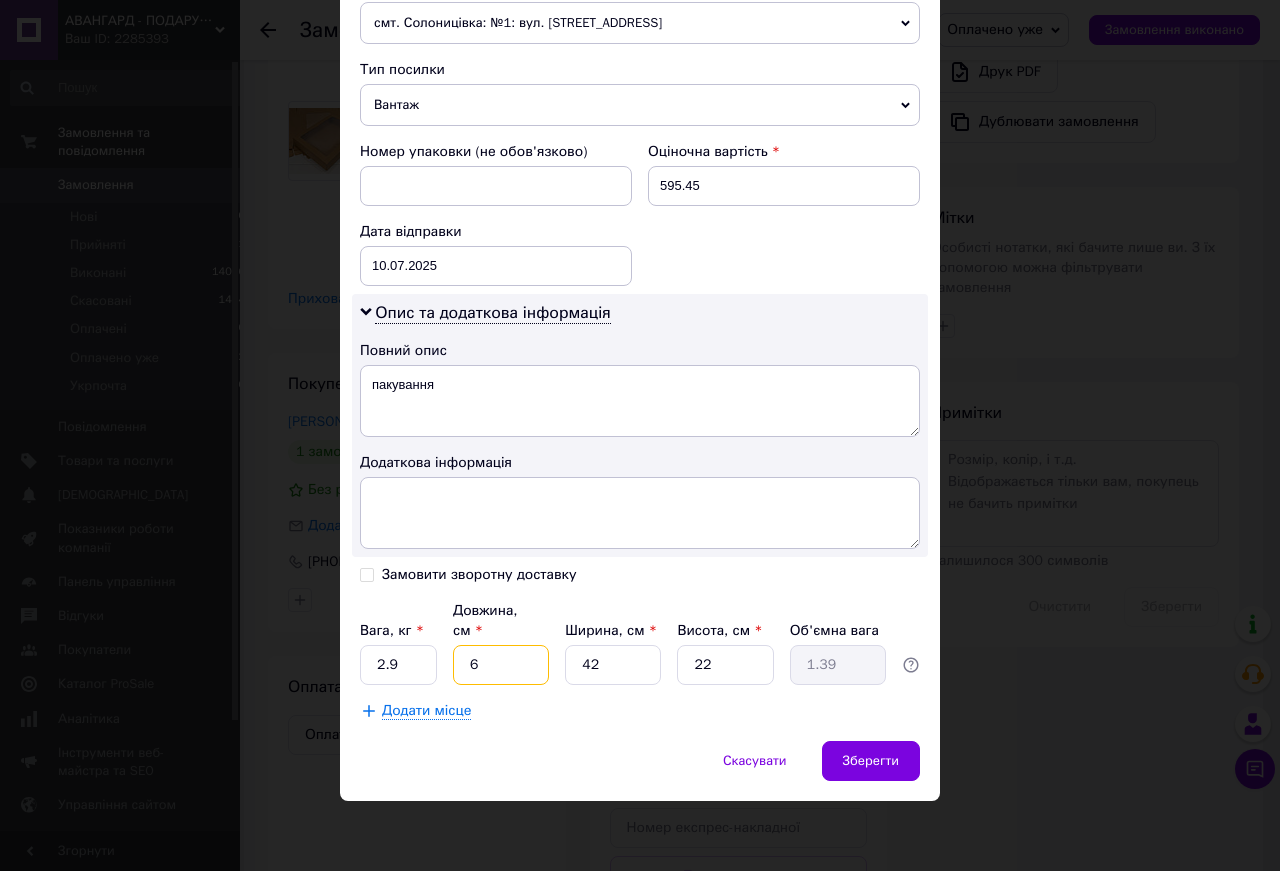 type on "63" 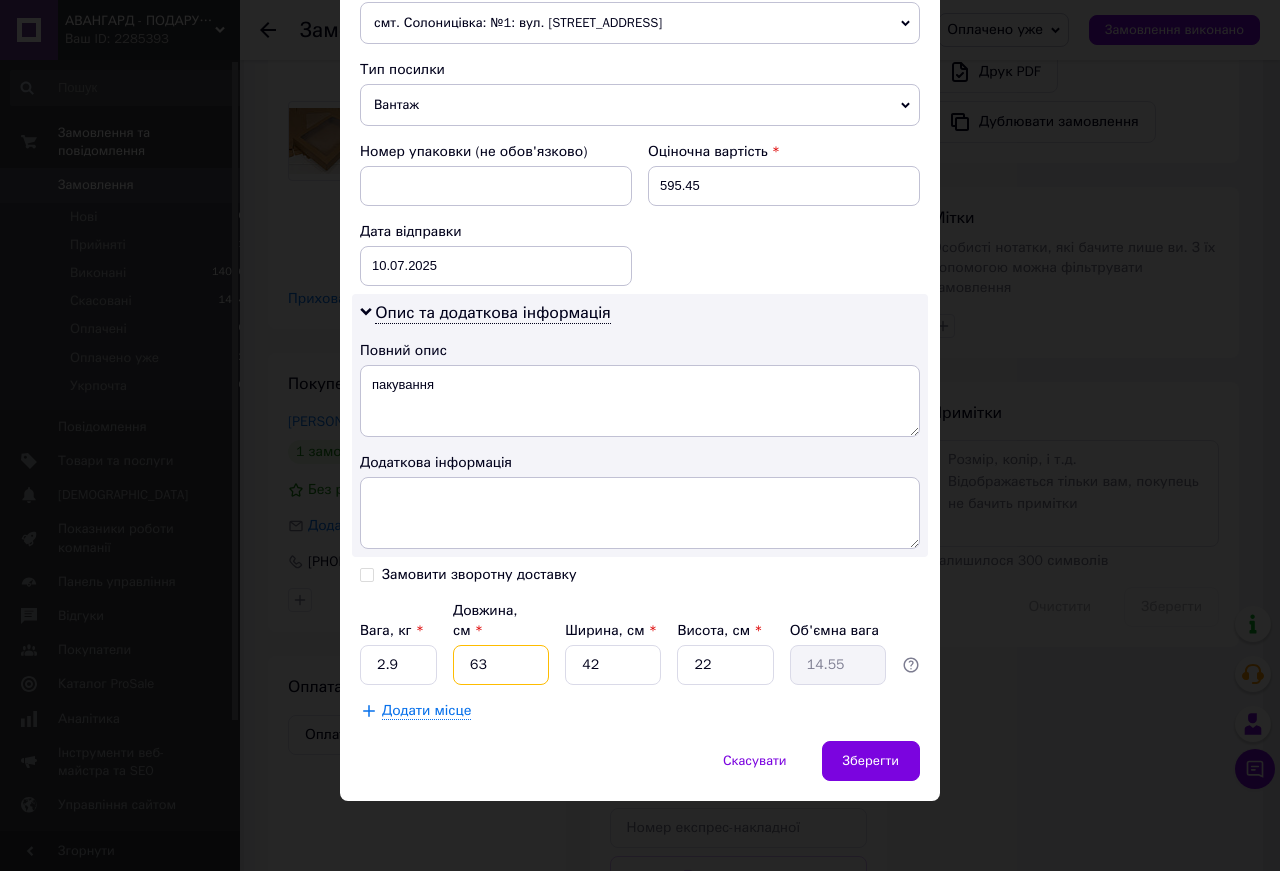 type on "63" 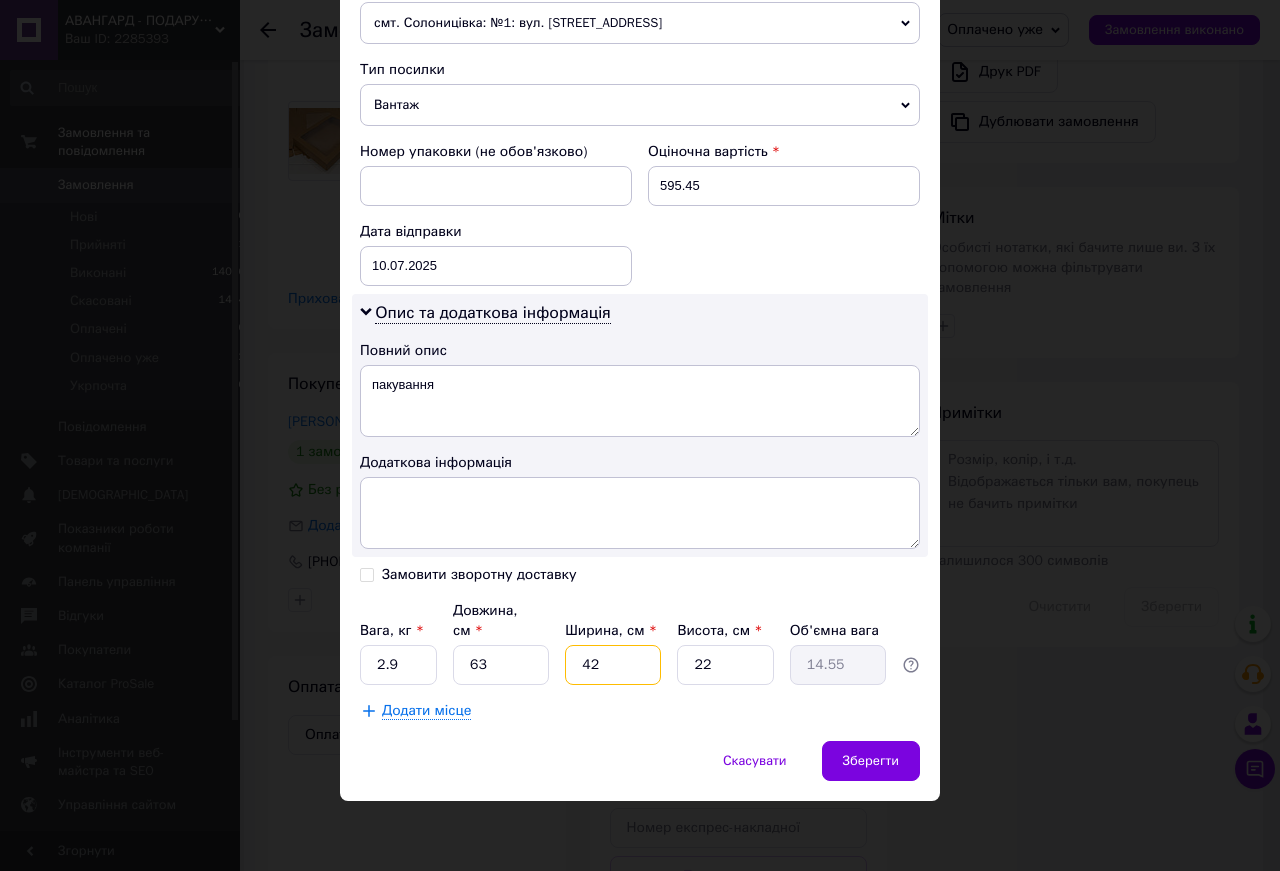 type on "4" 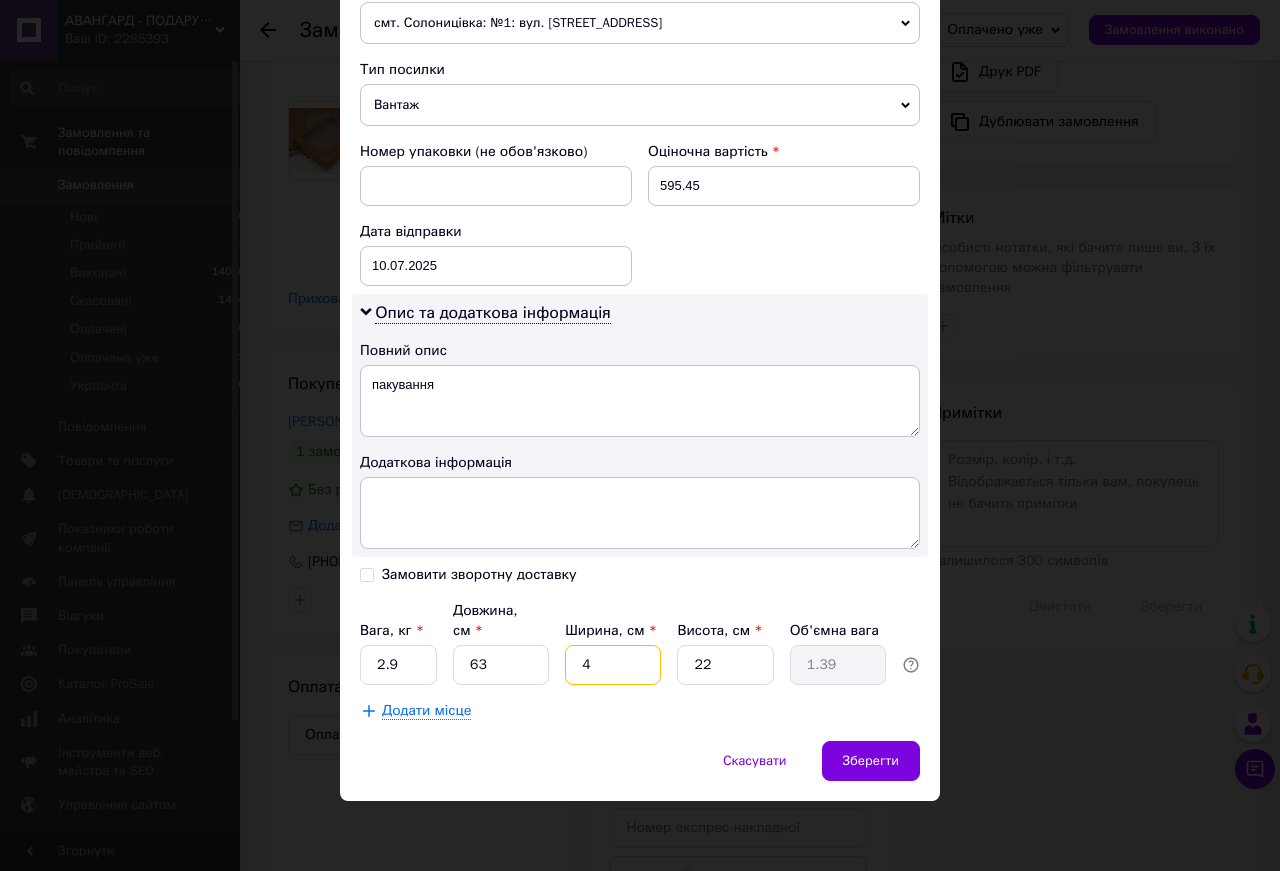 type on "49" 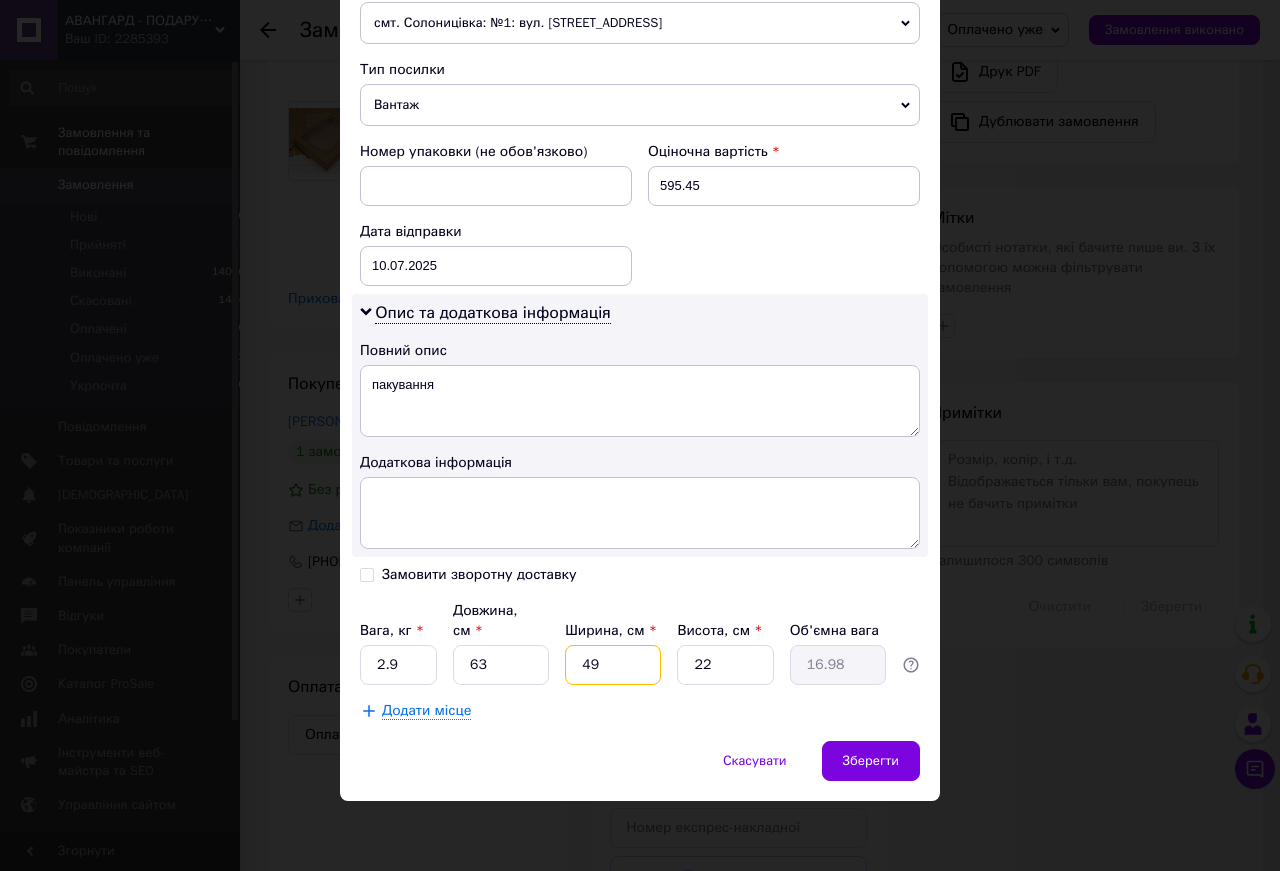 type on "49" 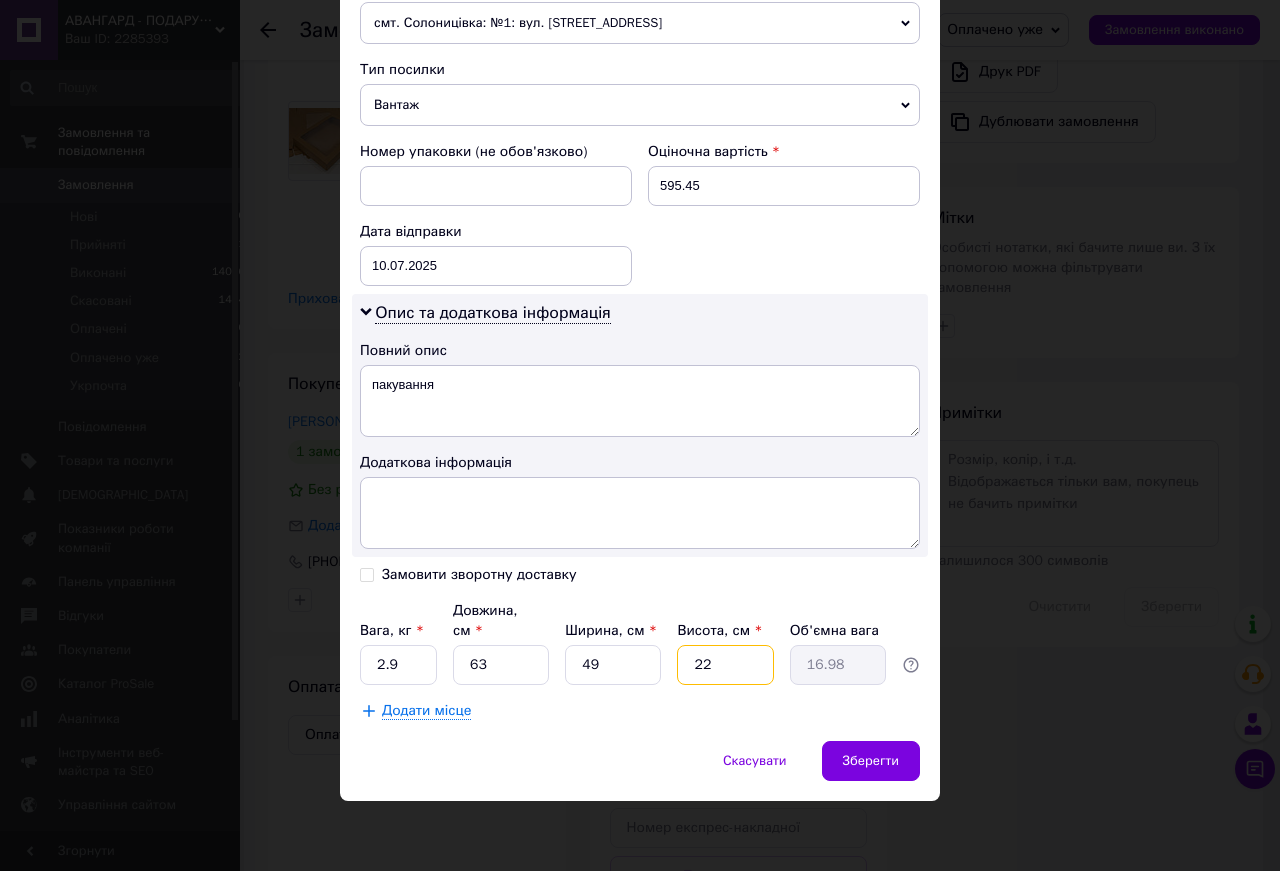 type on "4" 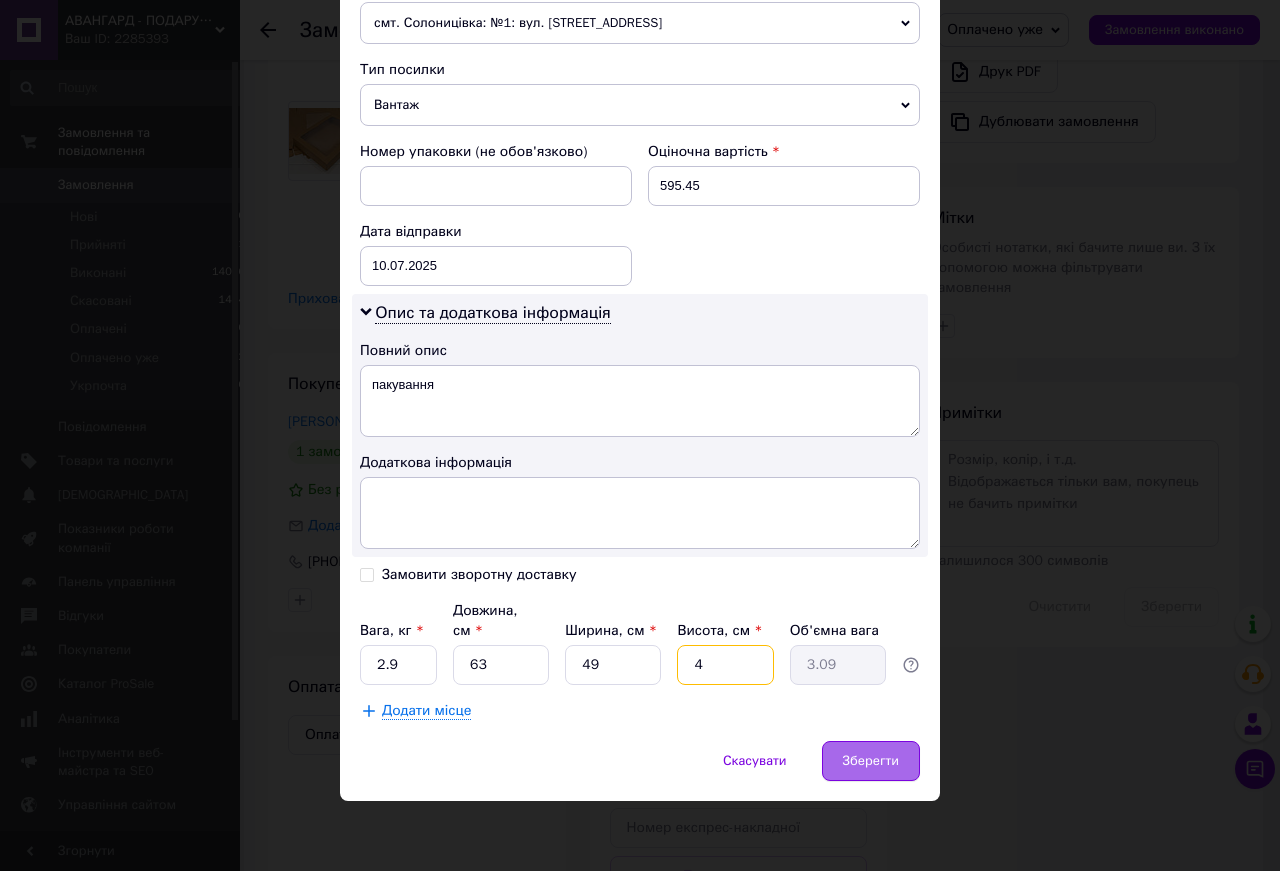 type on "4" 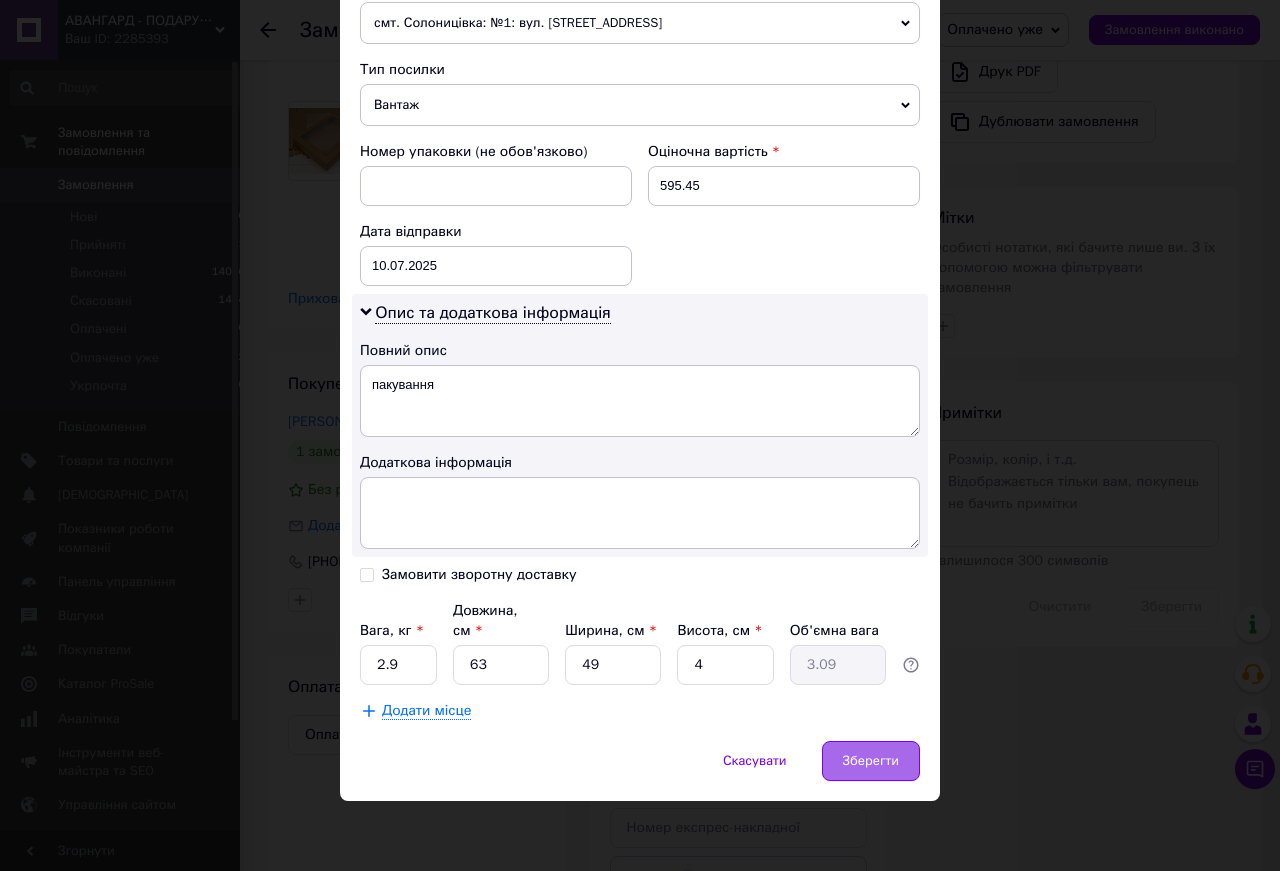 click on "Зберегти" at bounding box center [871, 761] 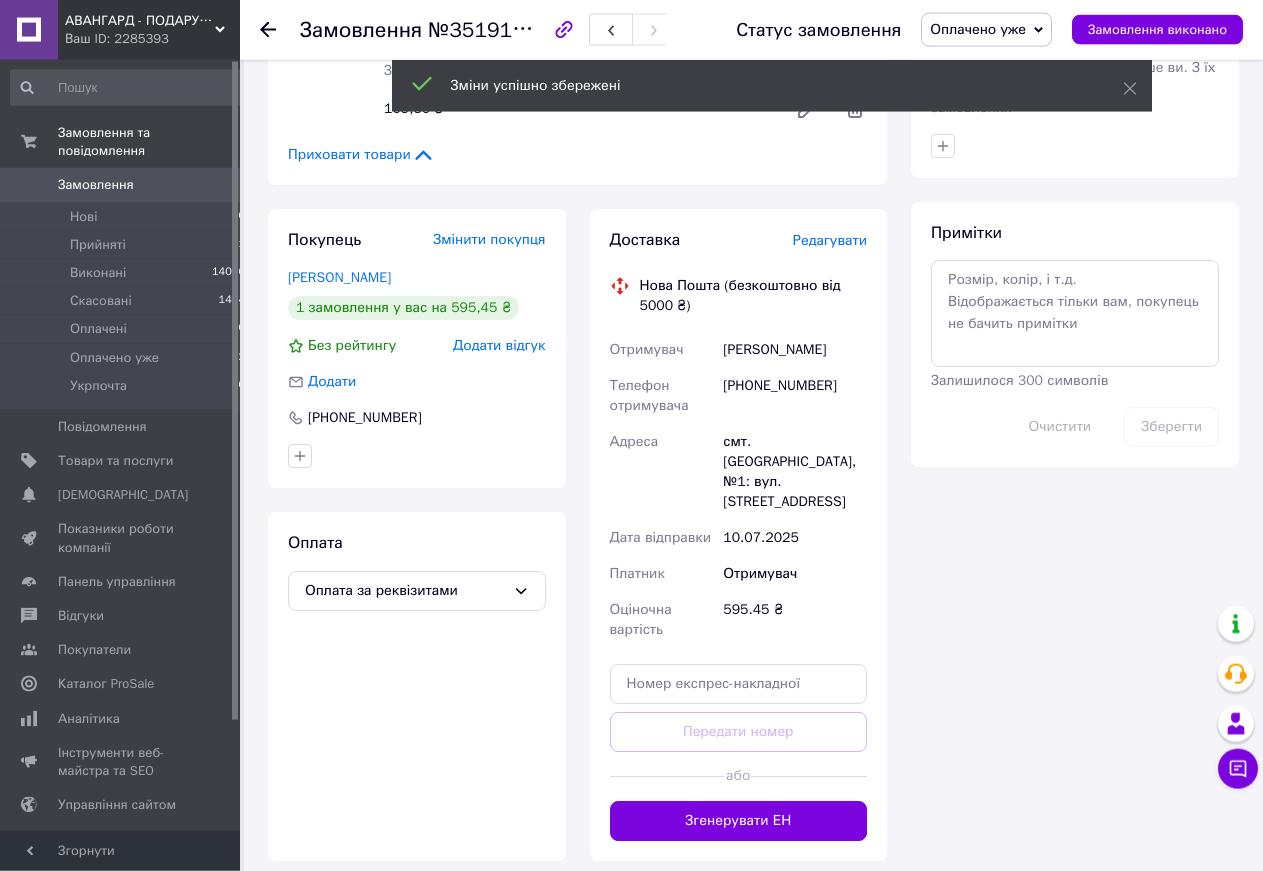 scroll, scrollTop: 918, scrollLeft: 0, axis: vertical 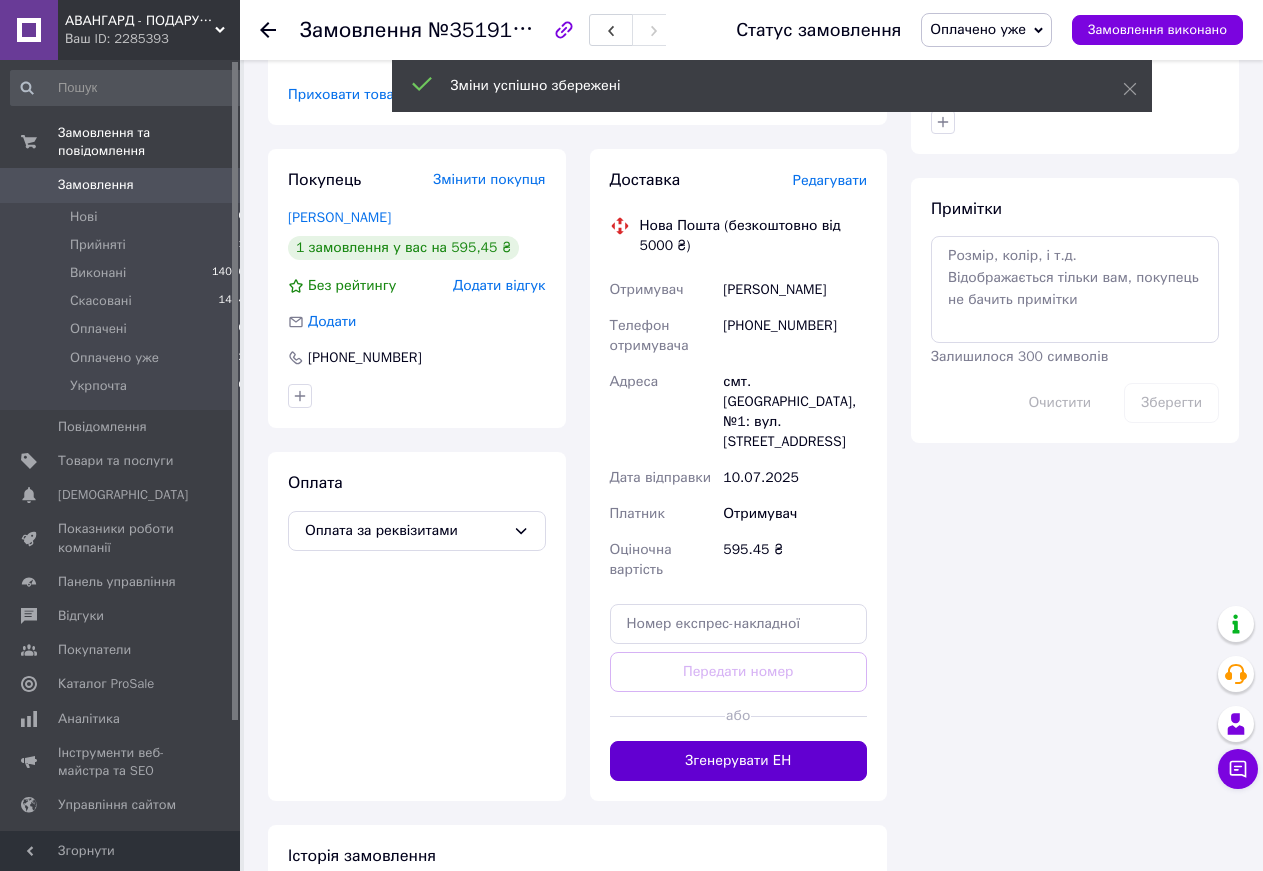 click on "Згенерувати ЕН" at bounding box center [739, 761] 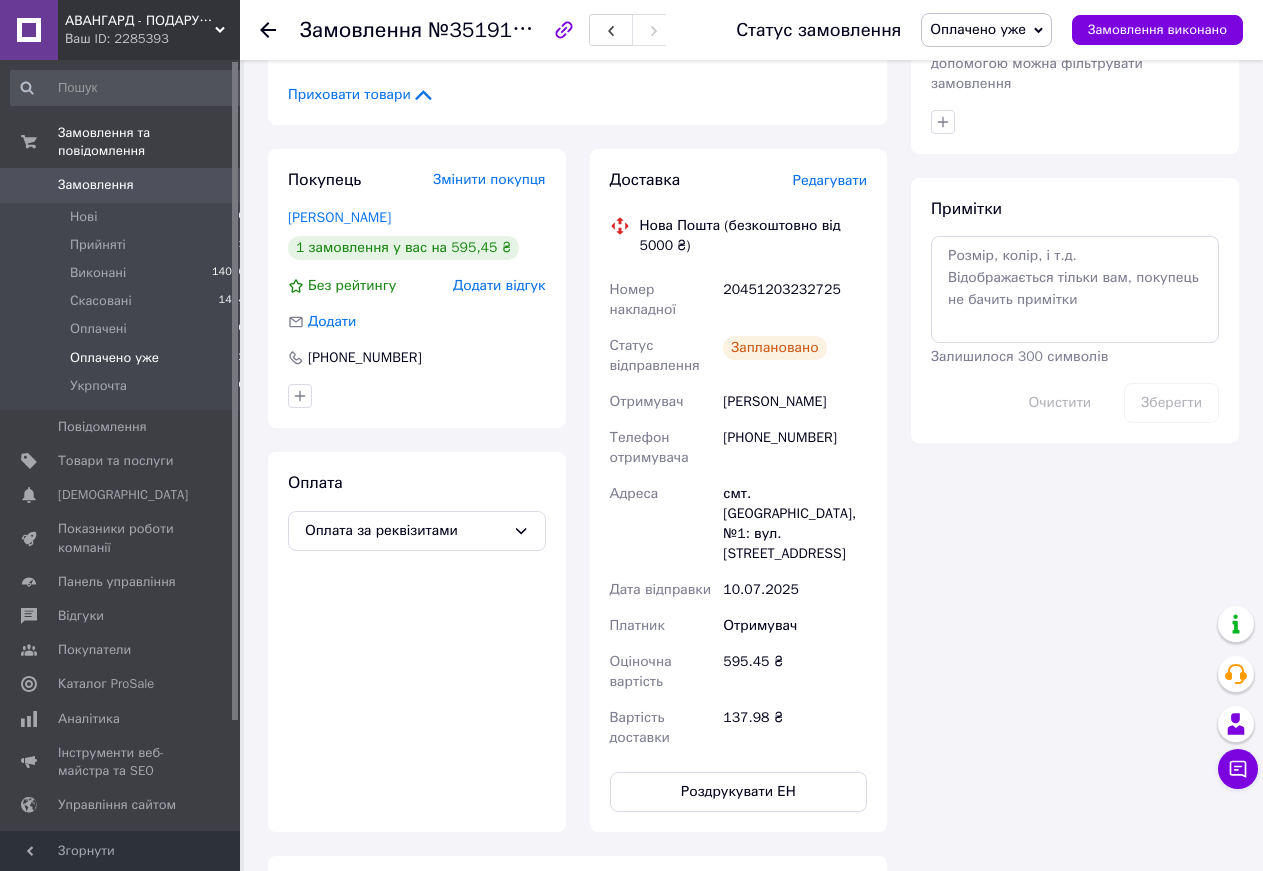 click on "Оплачено уже" at bounding box center (114, 358) 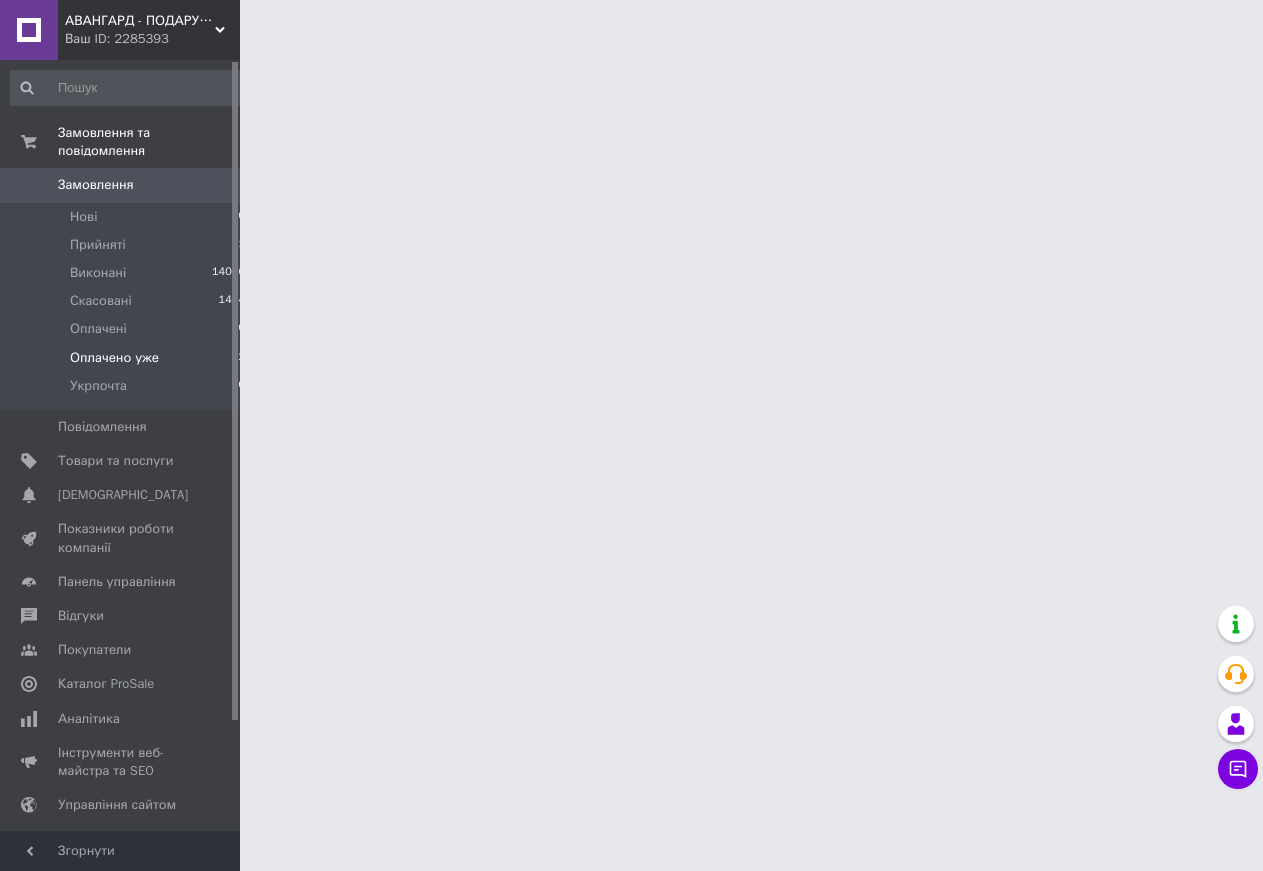 scroll, scrollTop: 0, scrollLeft: 0, axis: both 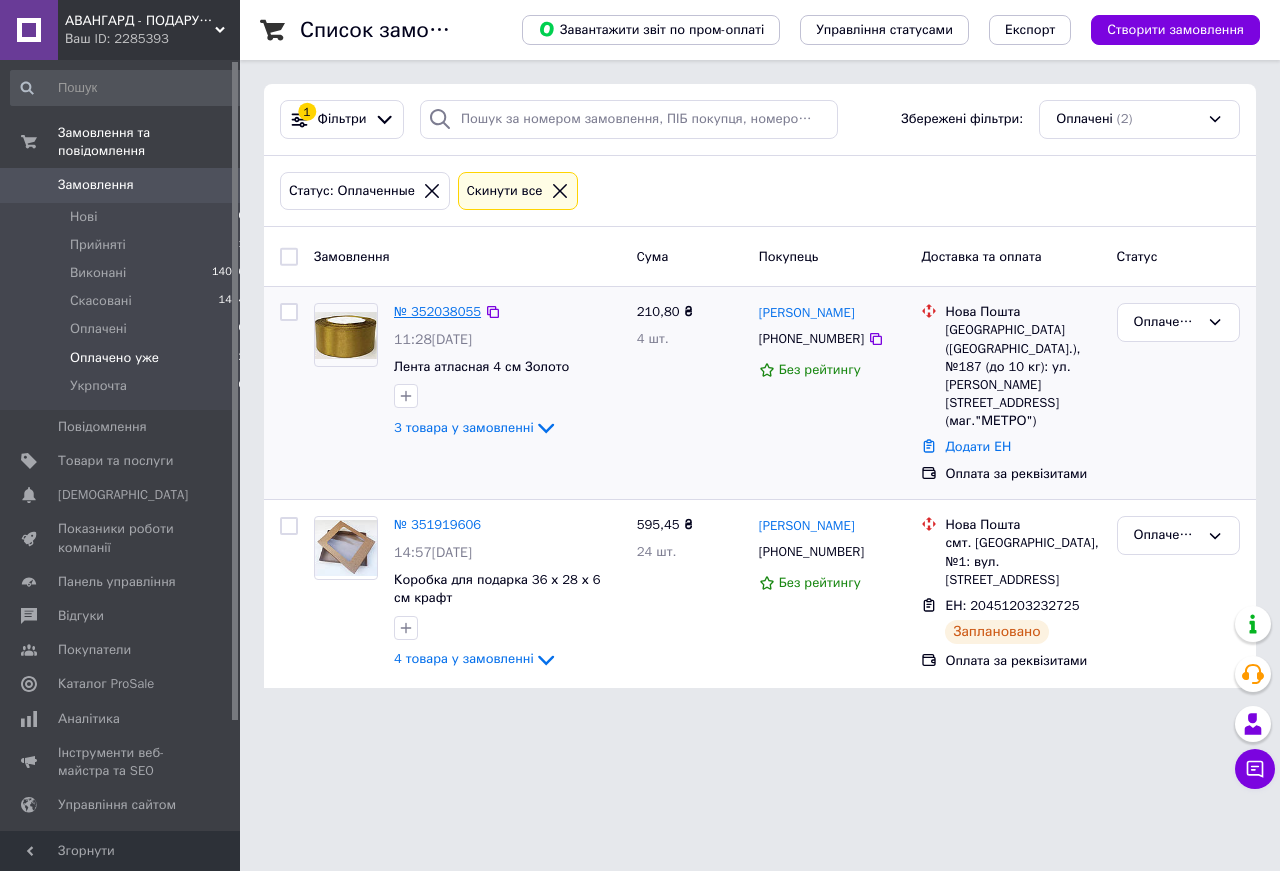 click on "№ 352038055" at bounding box center [437, 311] 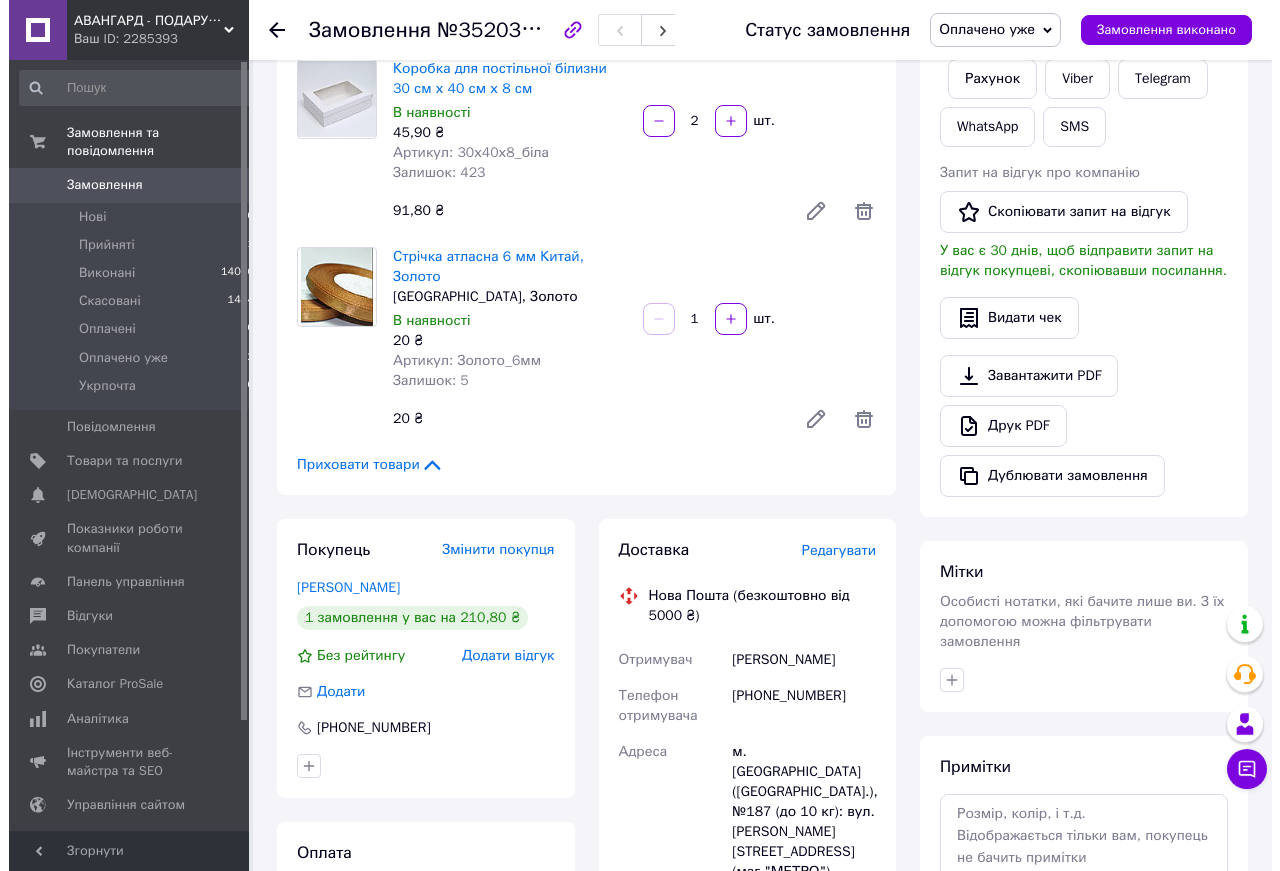 scroll, scrollTop: 510, scrollLeft: 0, axis: vertical 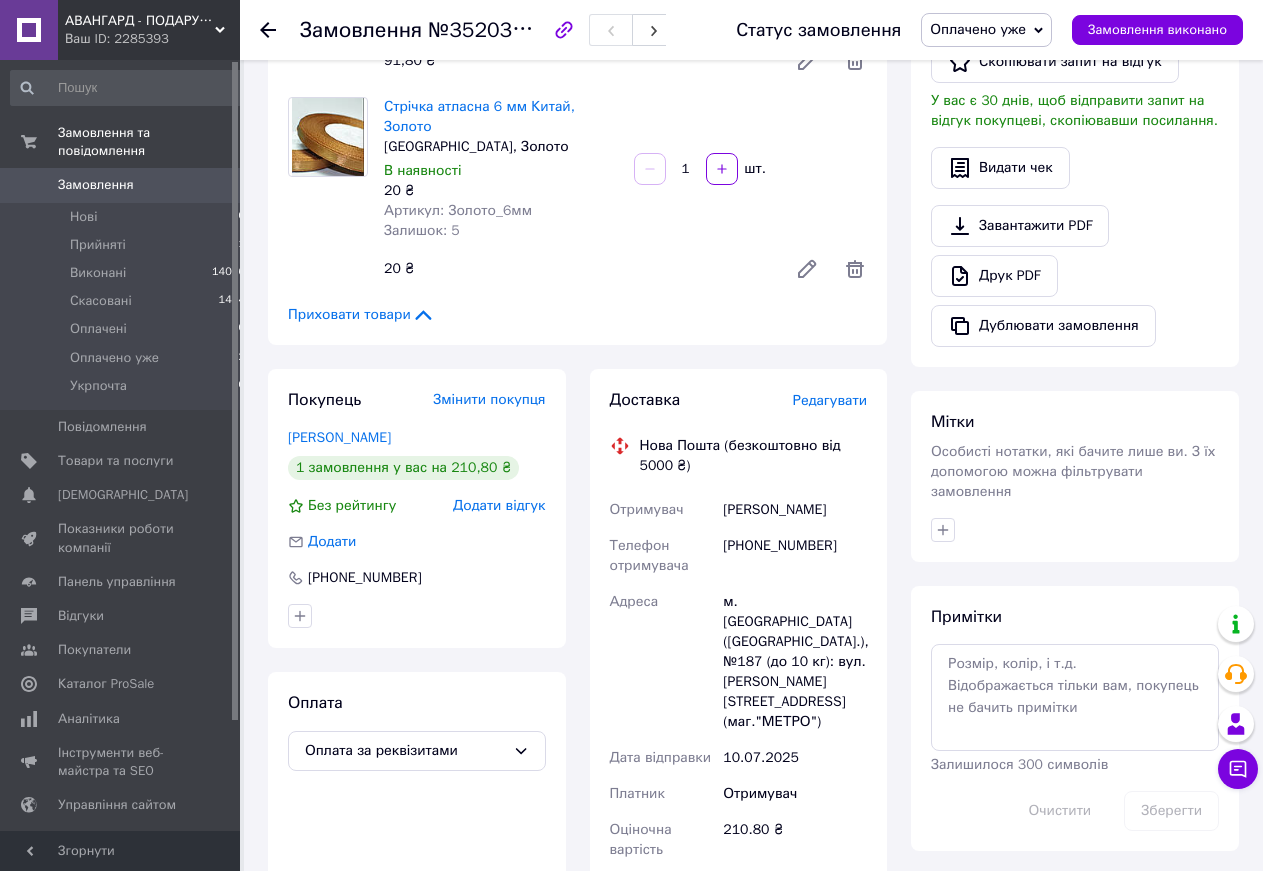 click on "Редагувати" at bounding box center (830, 400) 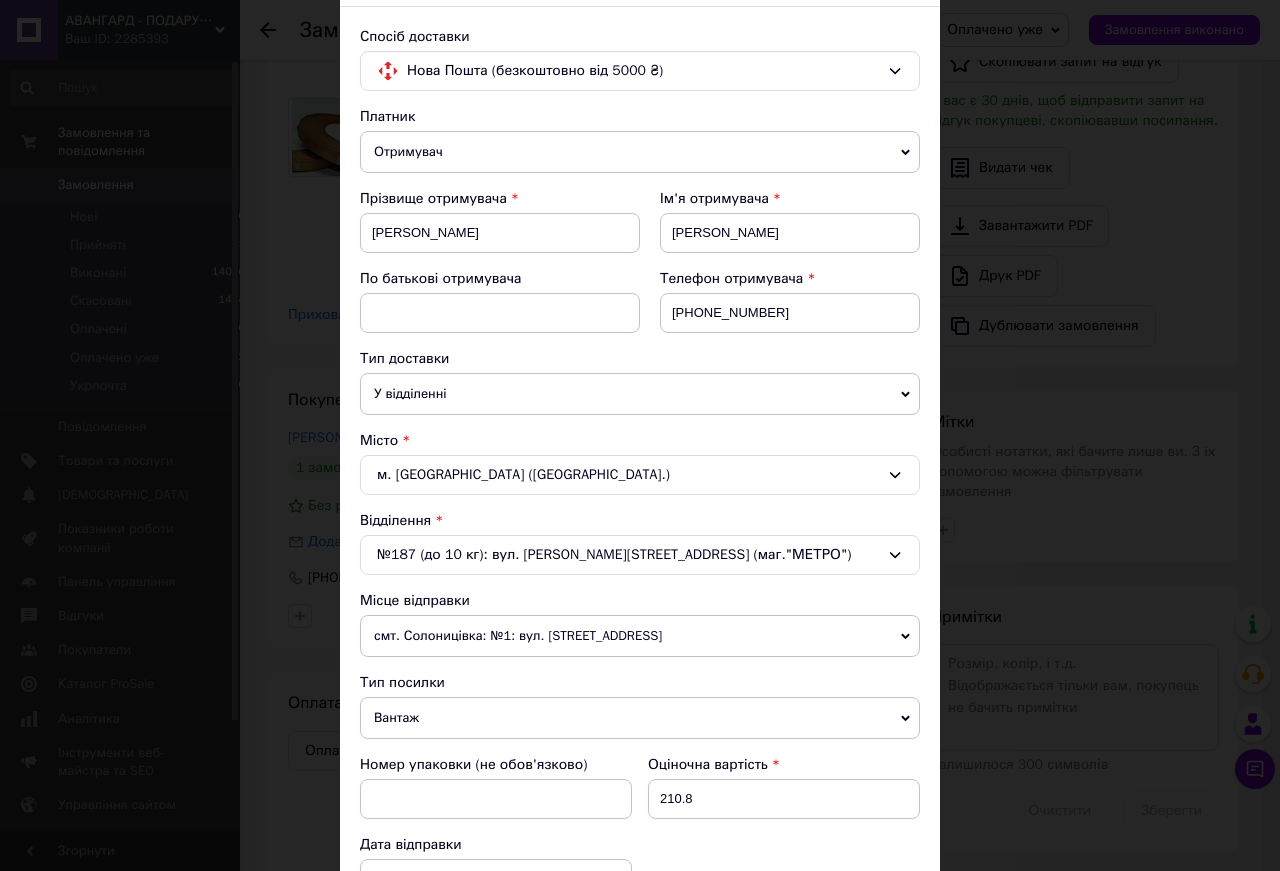 scroll, scrollTop: 493, scrollLeft: 0, axis: vertical 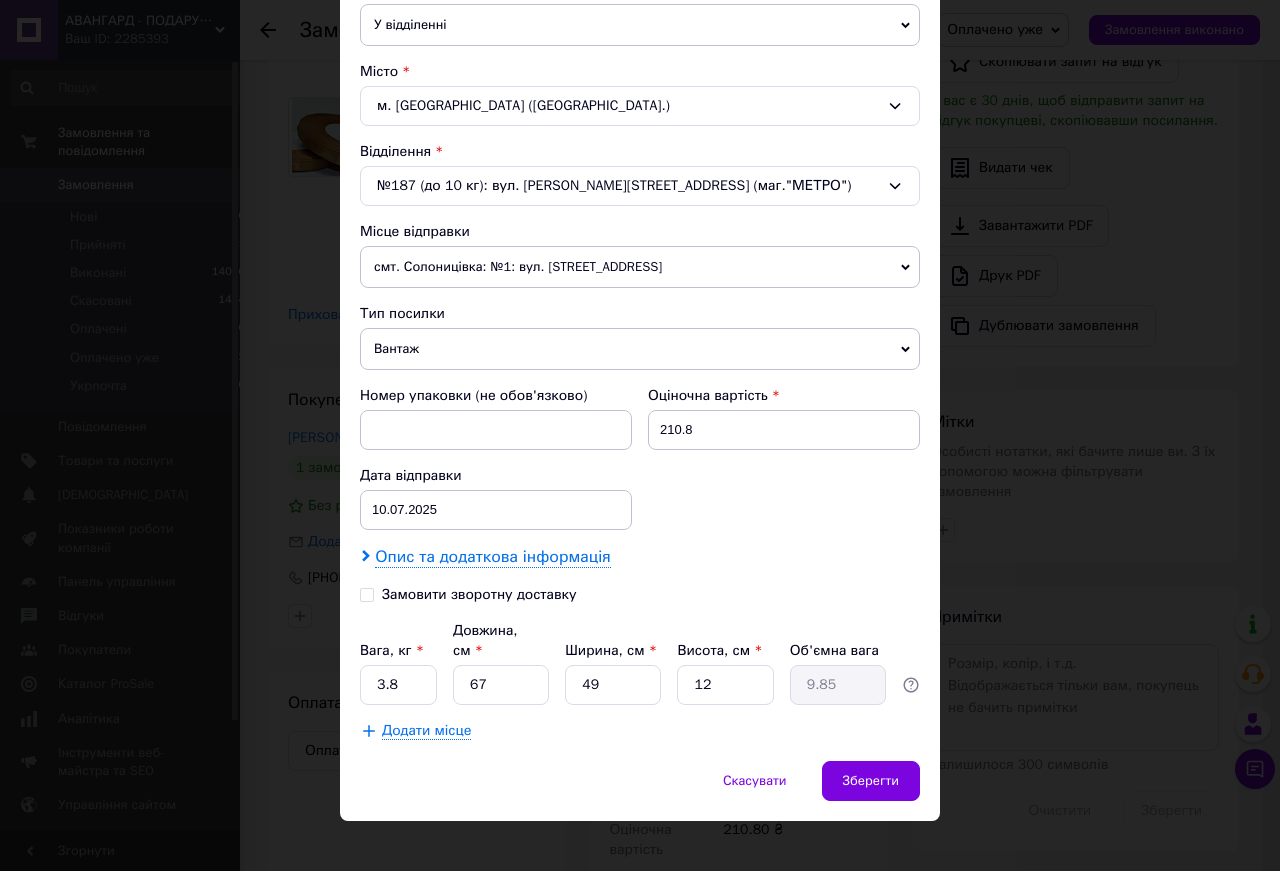 click 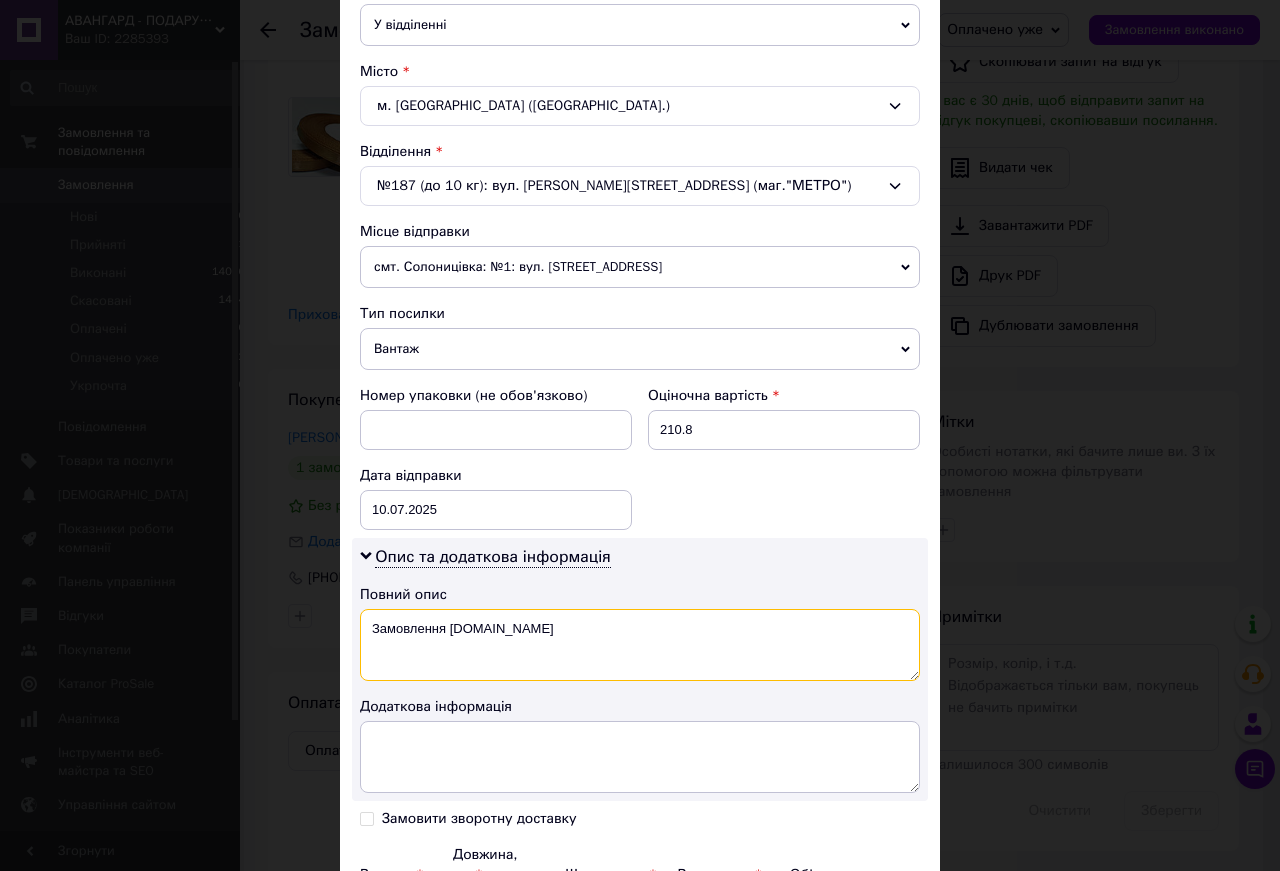 drag, startPoint x: 360, startPoint y: 629, endPoint x: 635, endPoint y: 660, distance: 276.74176 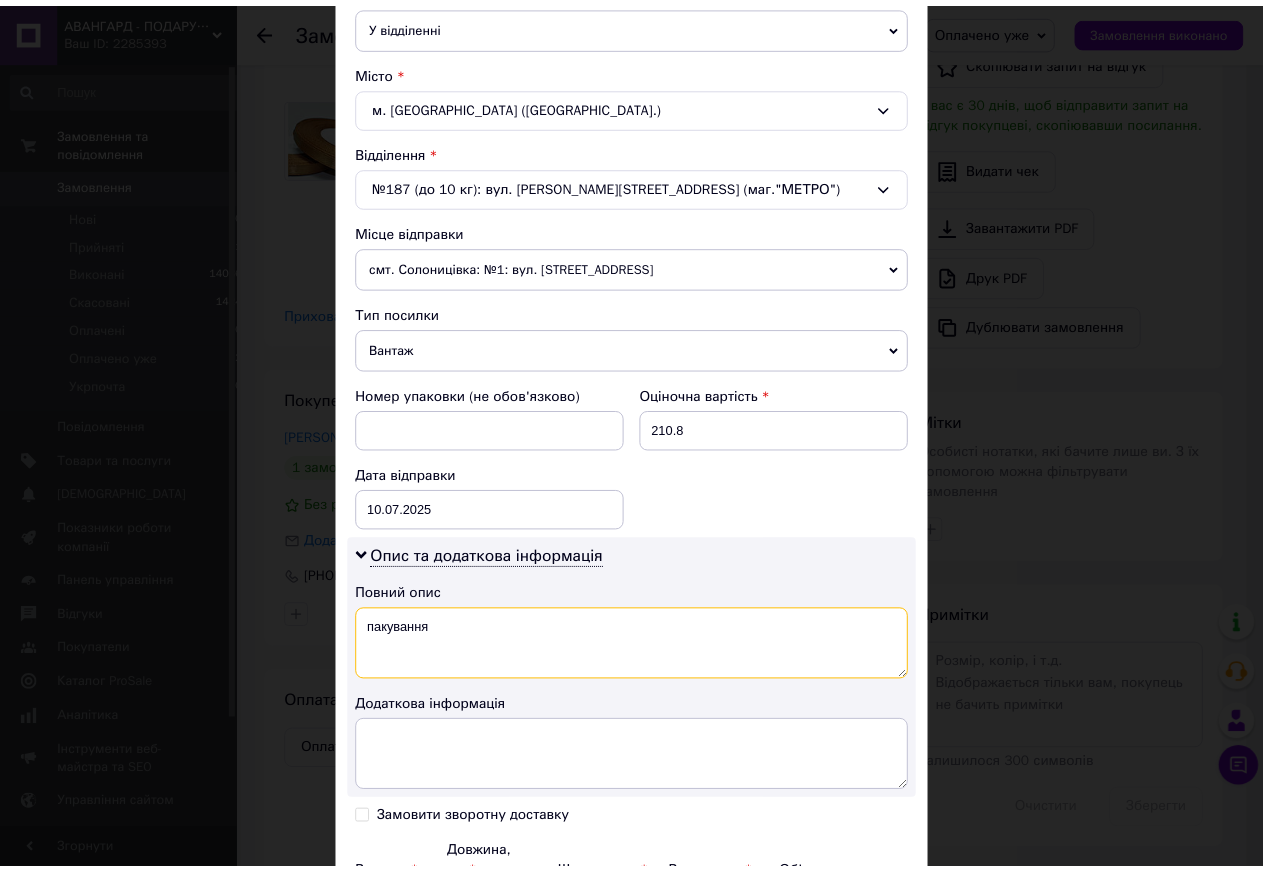 scroll, scrollTop: 751, scrollLeft: 0, axis: vertical 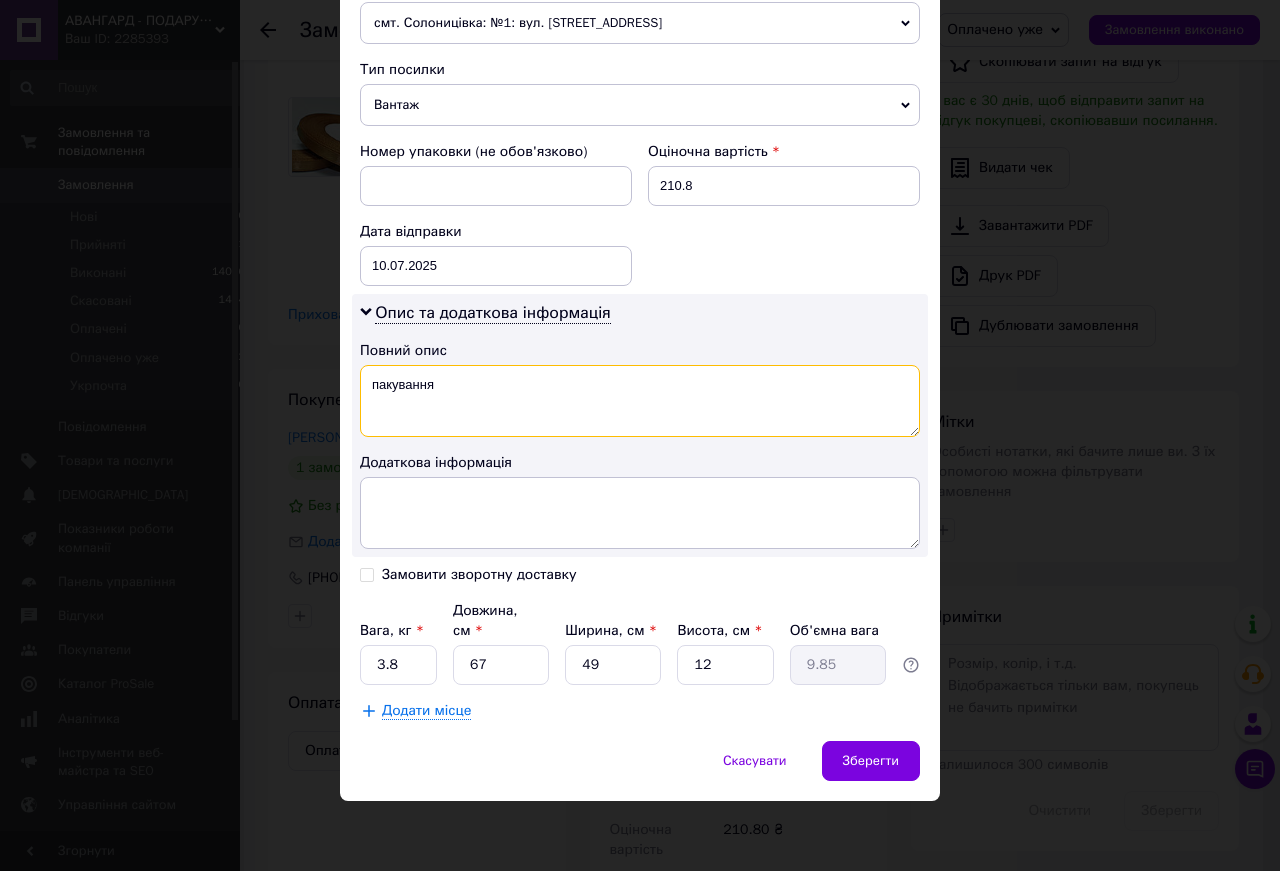 type on "пакування" 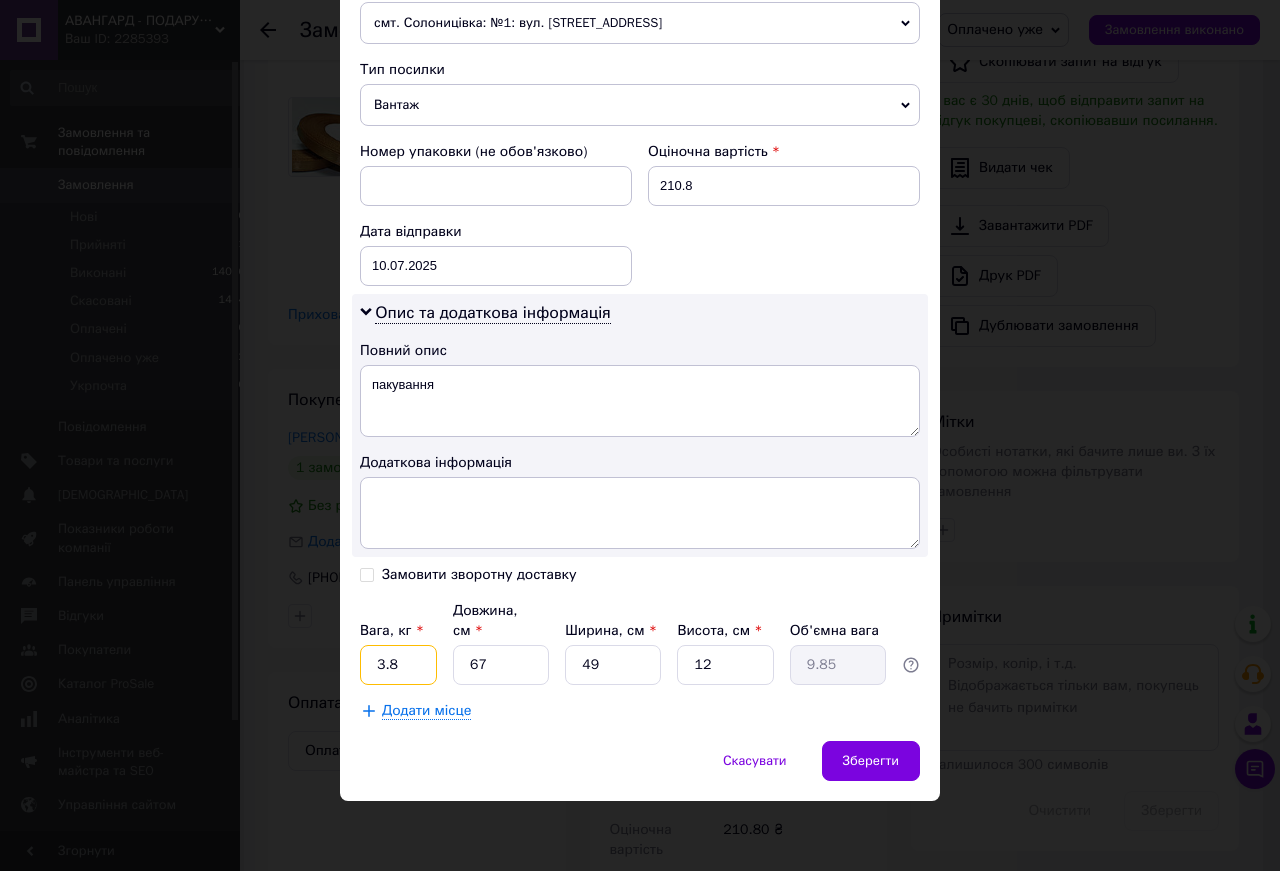 drag, startPoint x: 367, startPoint y: 661, endPoint x: 439, endPoint y: 663, distance: 72.02777 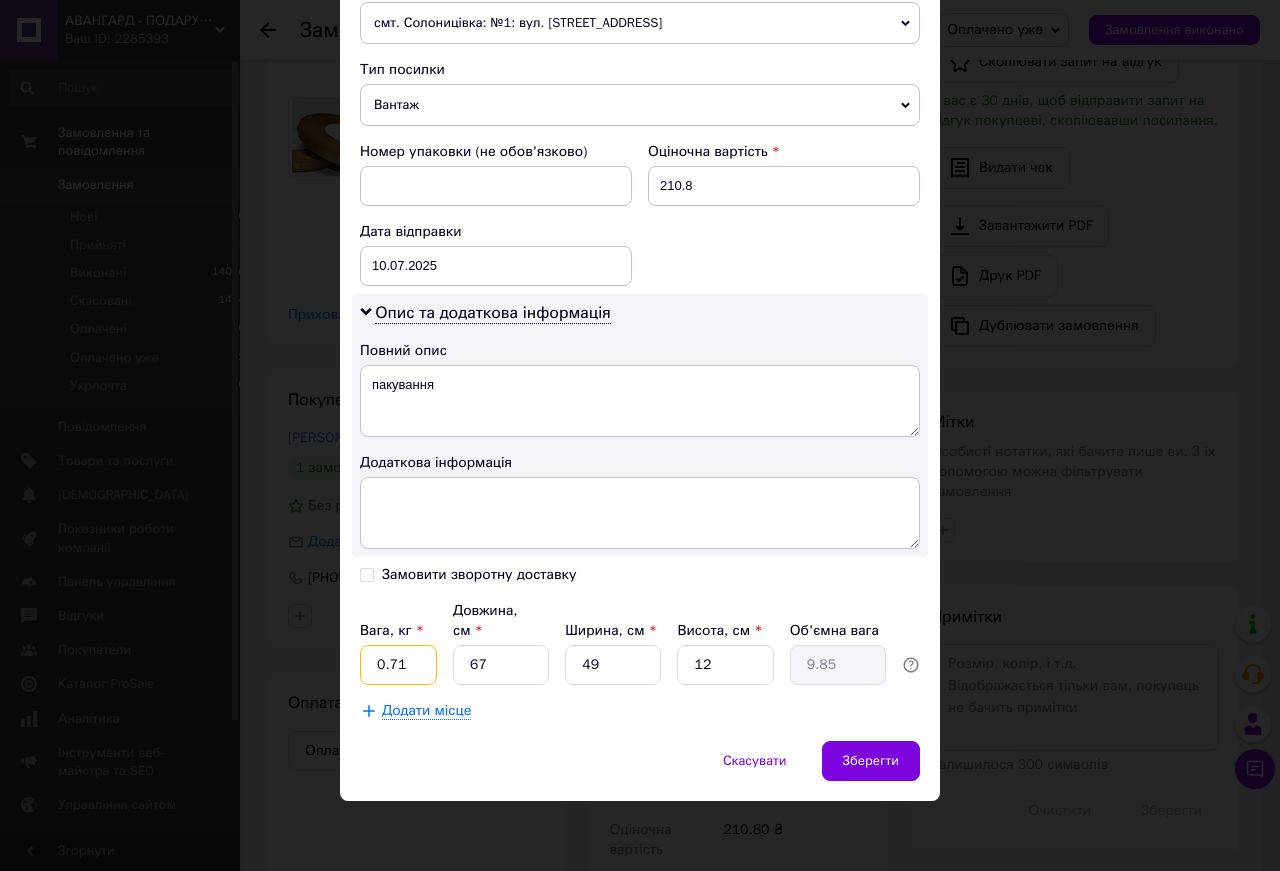type on "0.71" 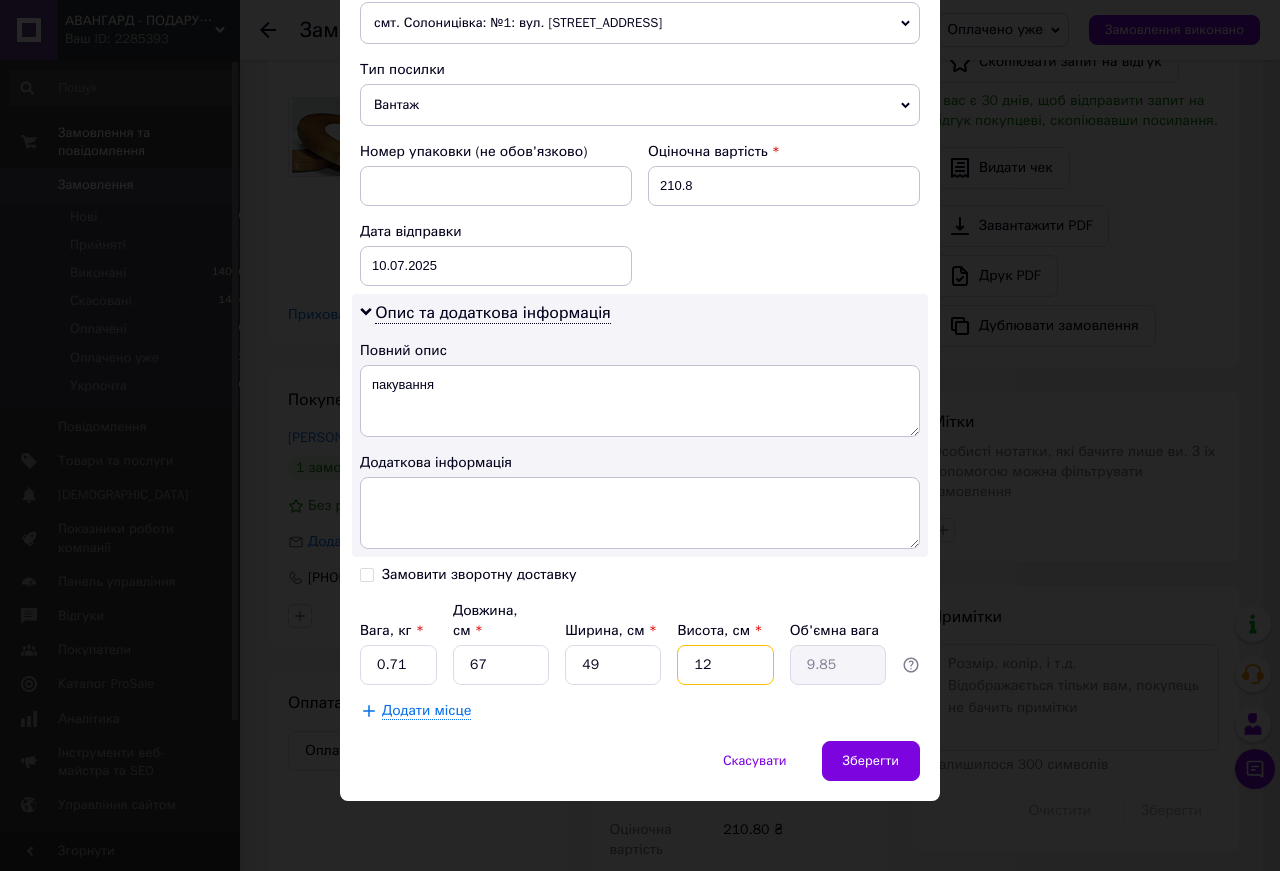 drag, startPoint x: 684, startPoint y: 662, endPoint x: 765, endPoint y: 673, distance: 81.7435 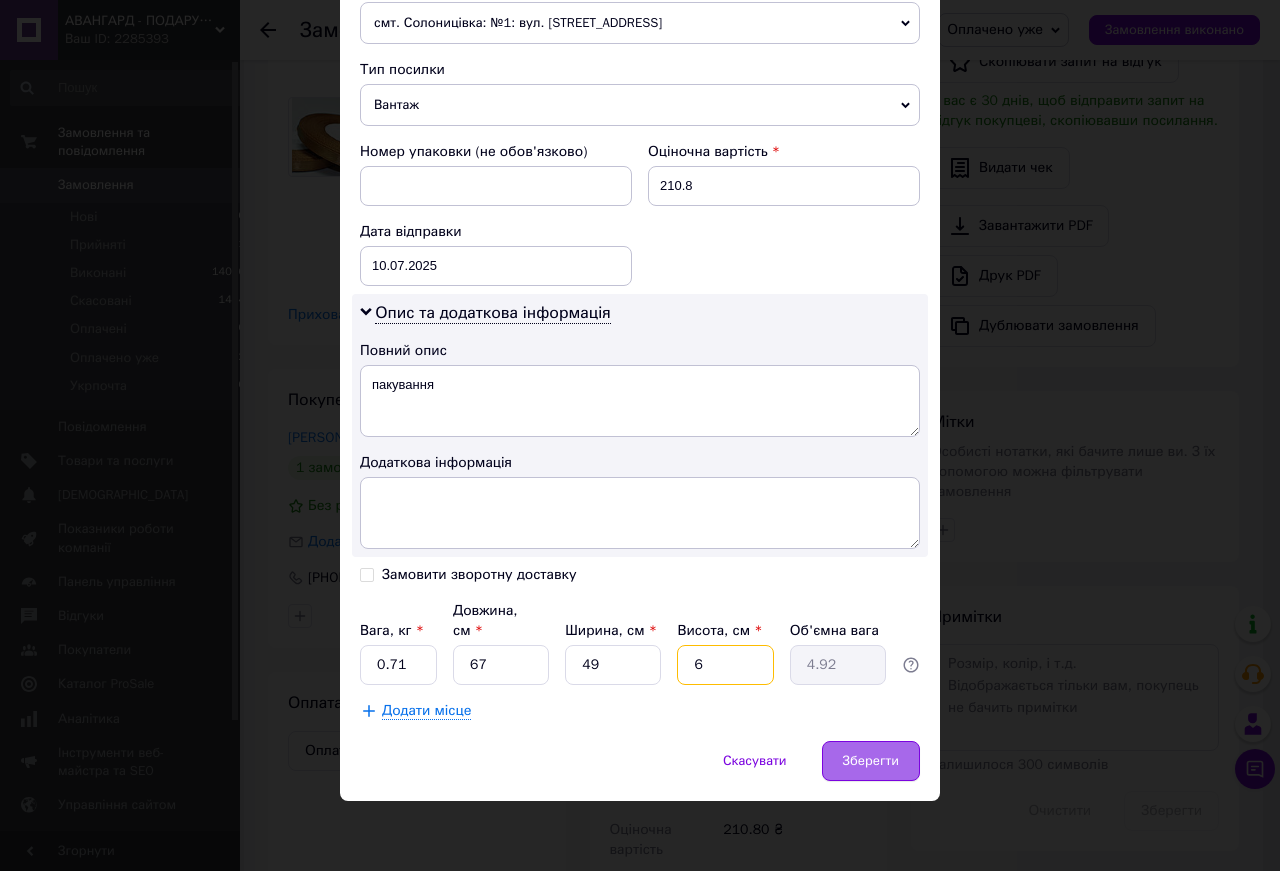 type on "6" 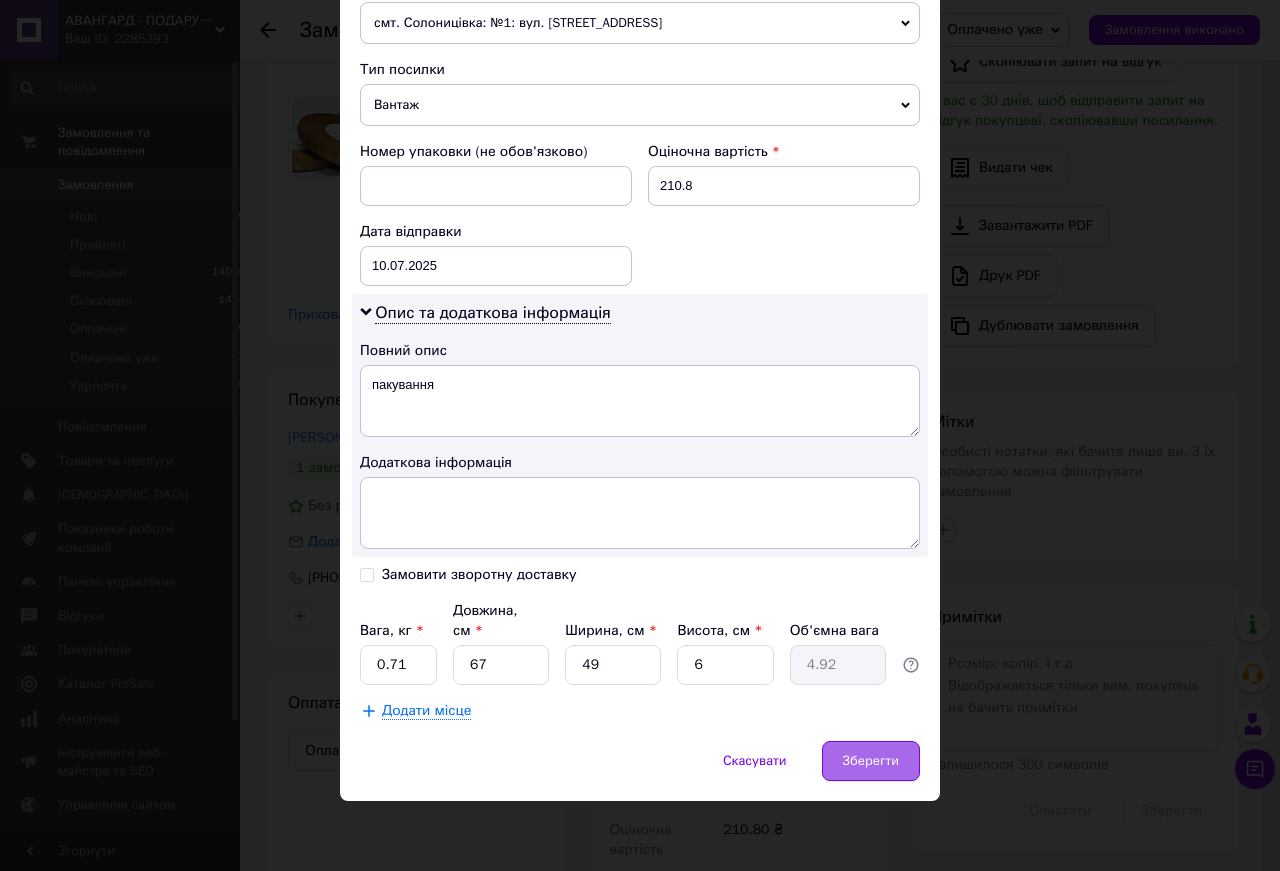 click on "Зберегти" at bounding box center [871, 761] 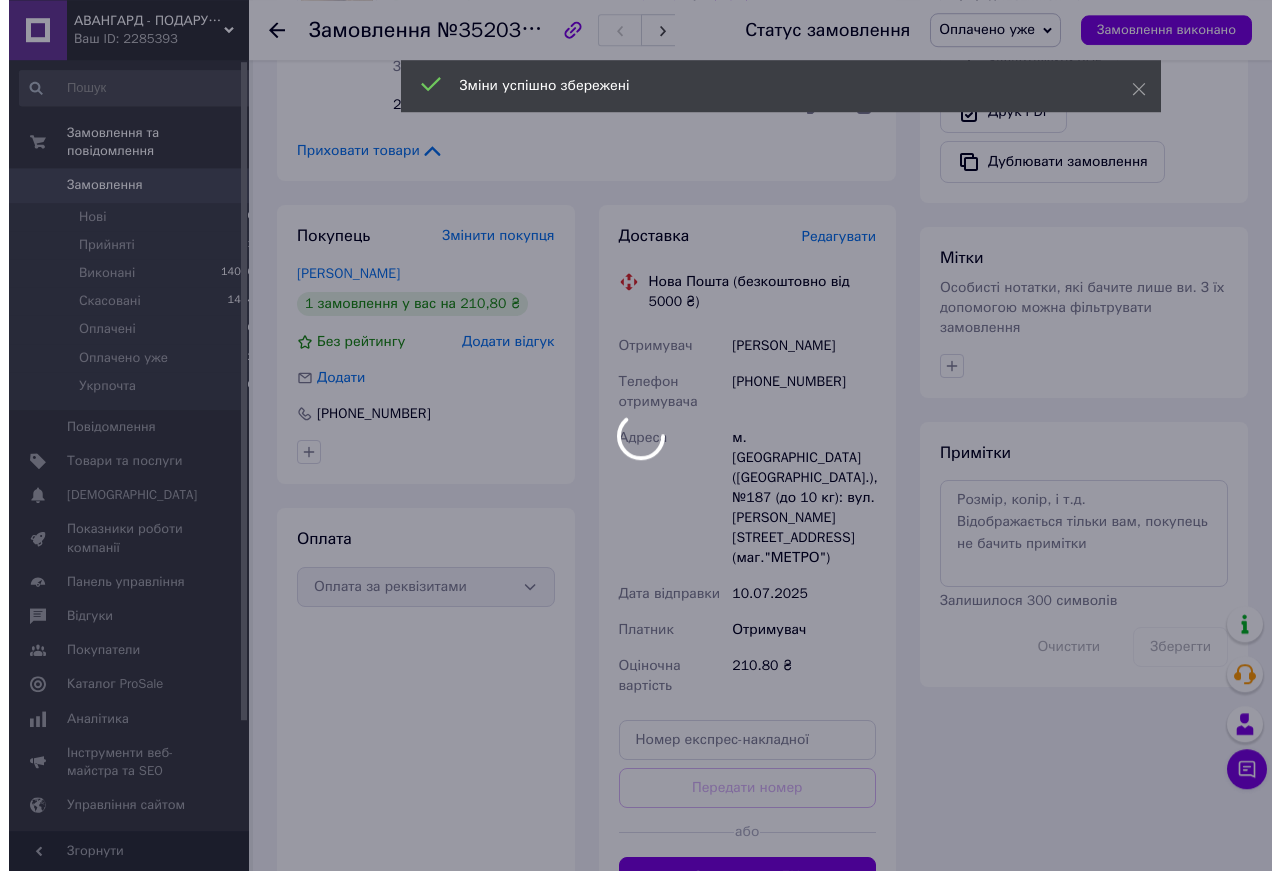 scroll, scrollTop: 714, scrollLeft: 0, axis: vertical 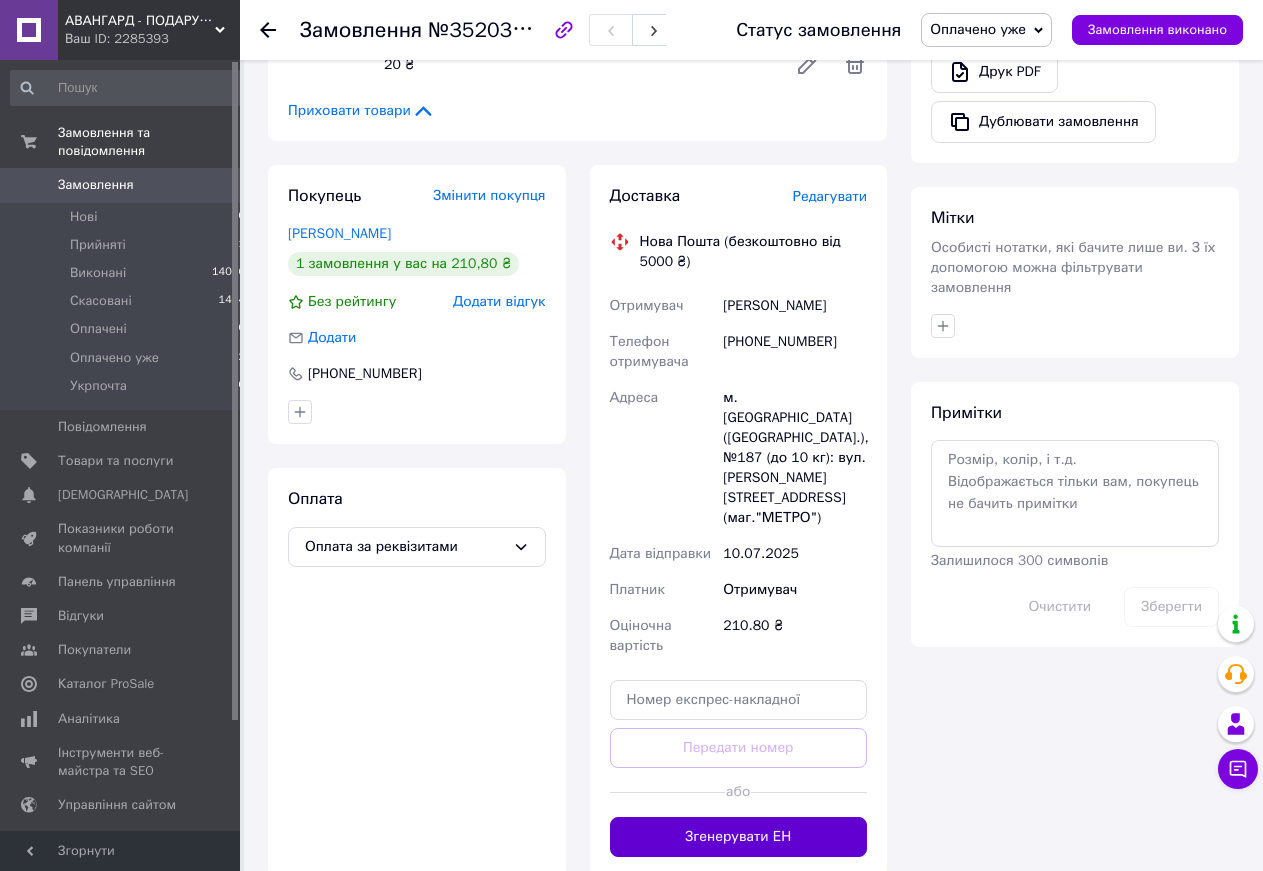 click on "Згенерувати ЕН" at bounding box center (739, 837) 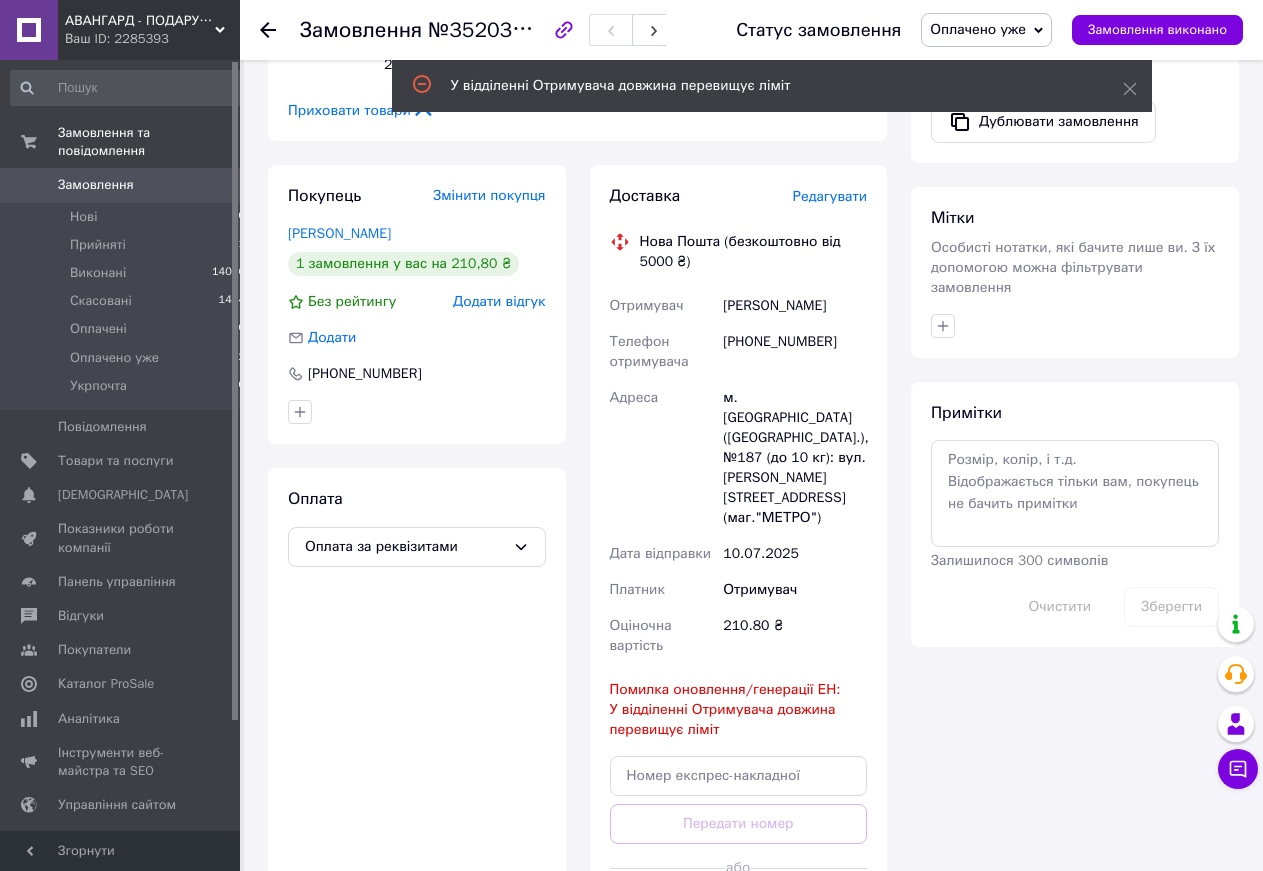 click on "Редагувати" at bounding box center [830, 196] 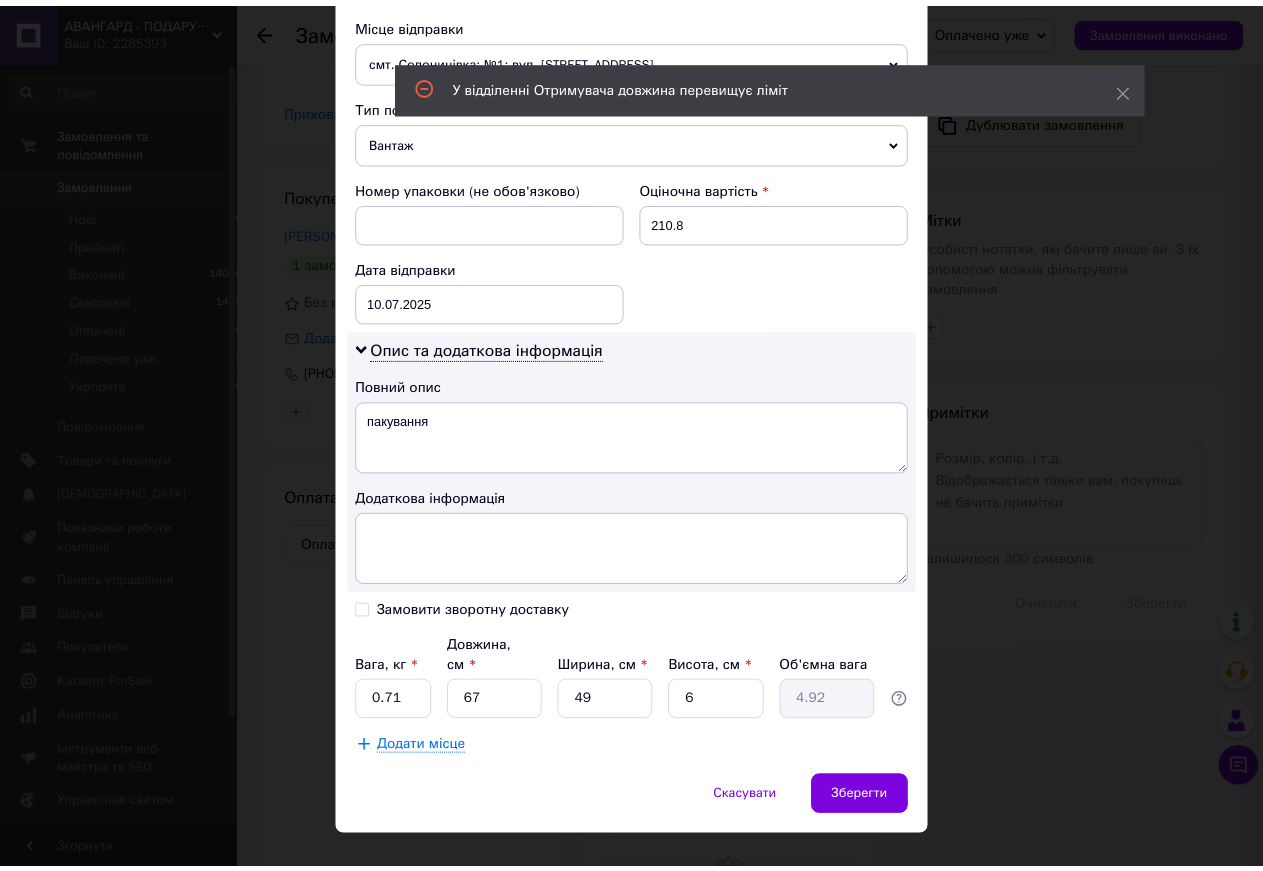 scroll, scrollTop: 751, scrollLeft: 0, axis: vertical 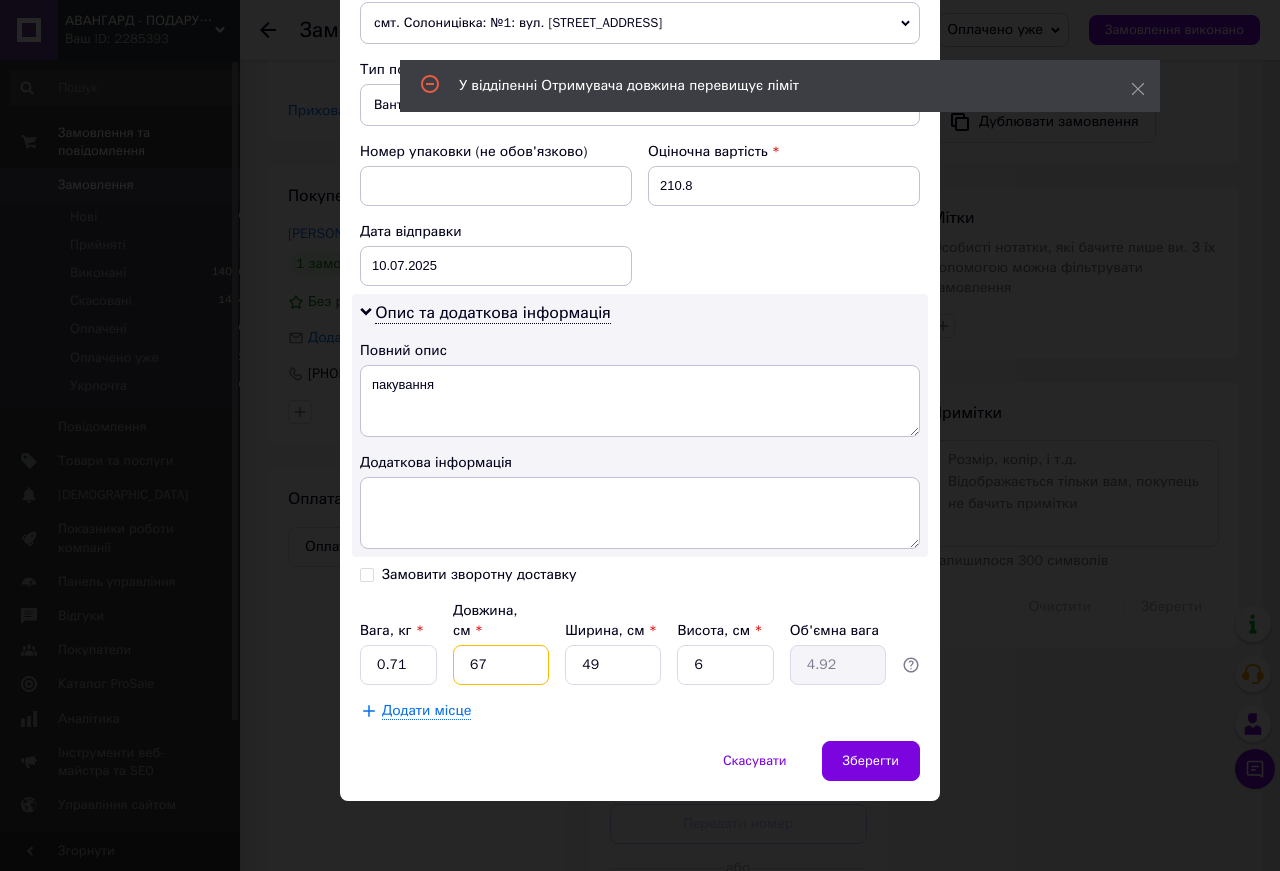 drag, startPoint x: 471, startPoint y: 666, endPoint x: 494, endPoint y: 665, distance: 23.021729 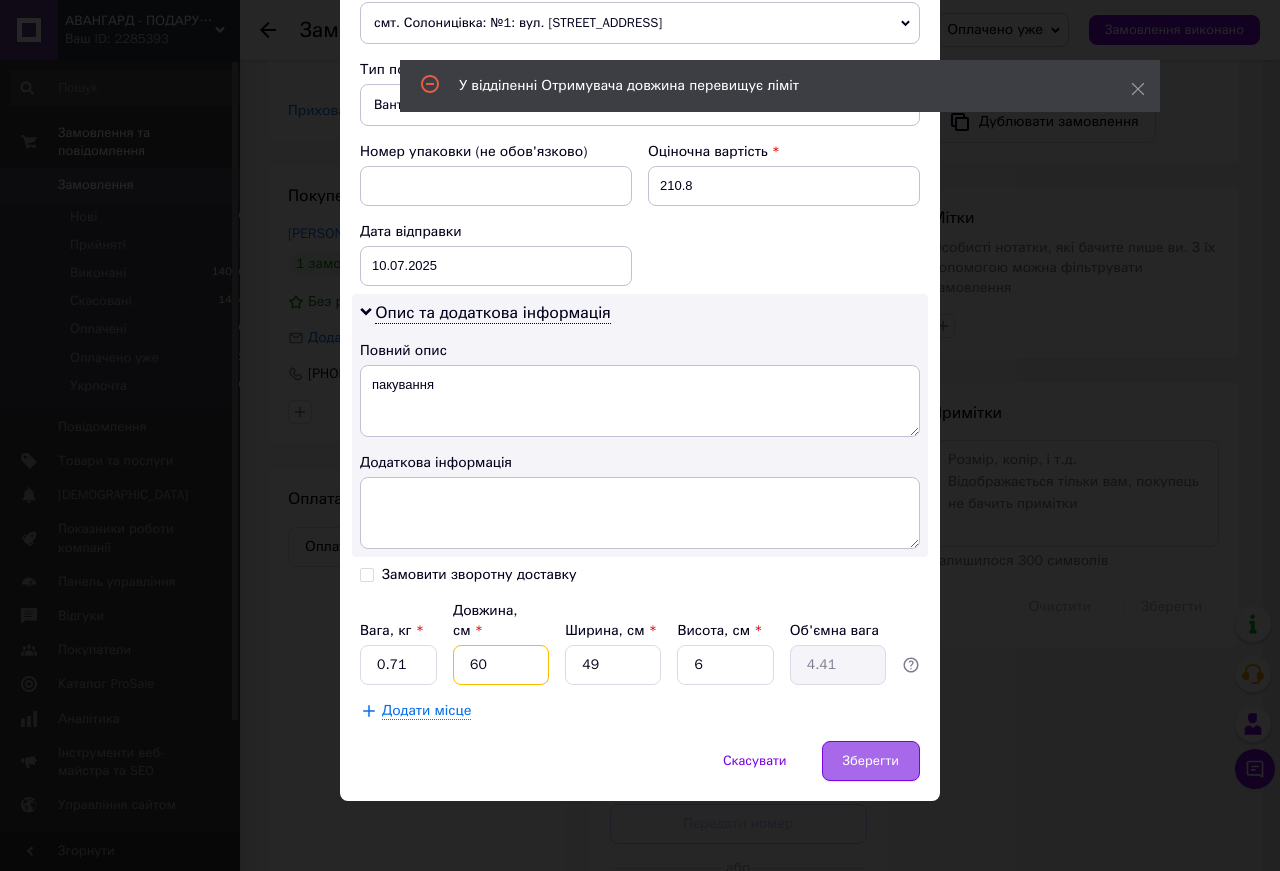 type on "60" 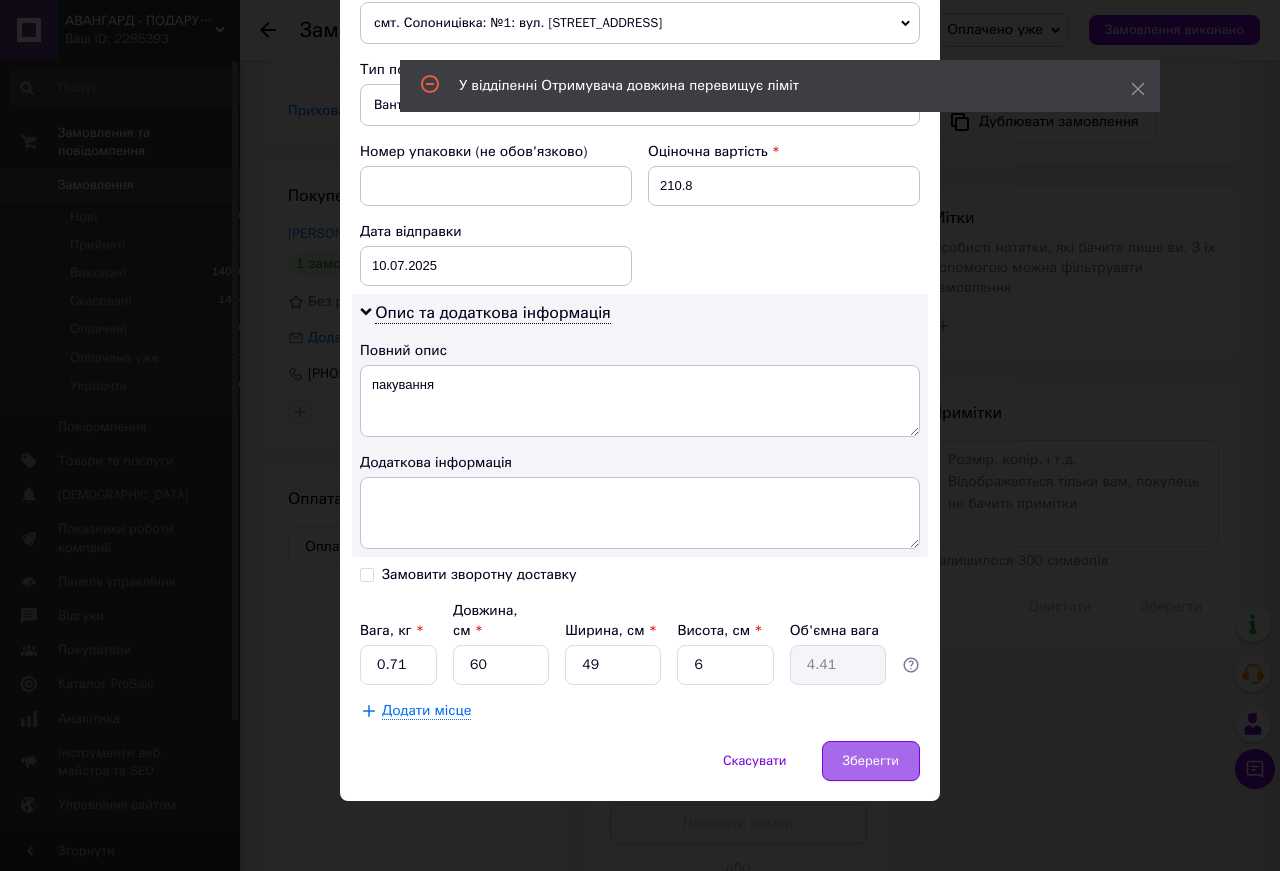 click on "Зберегти" at bounding box center (871, 761) 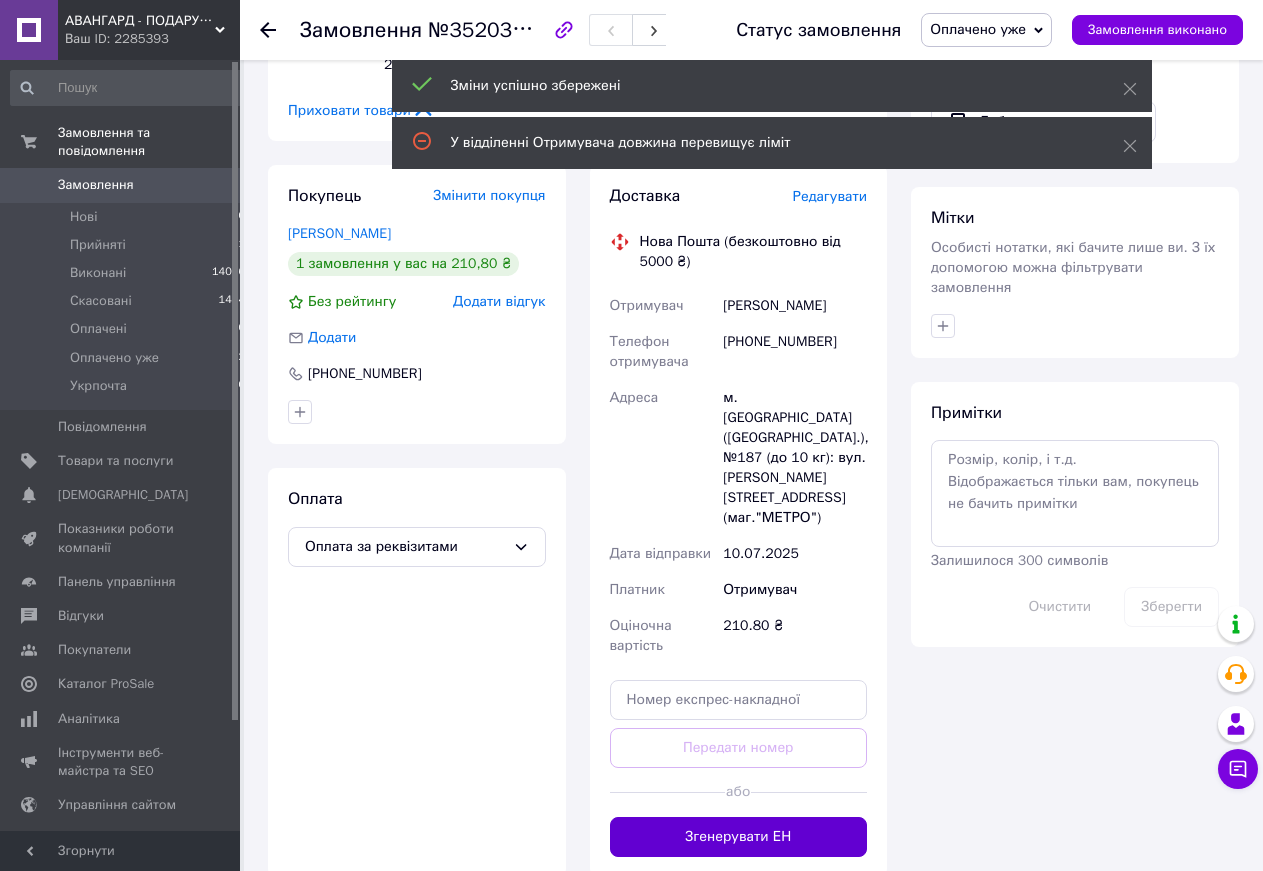 click on "Згенерувати ЕН" at bounding box center (739, 837) 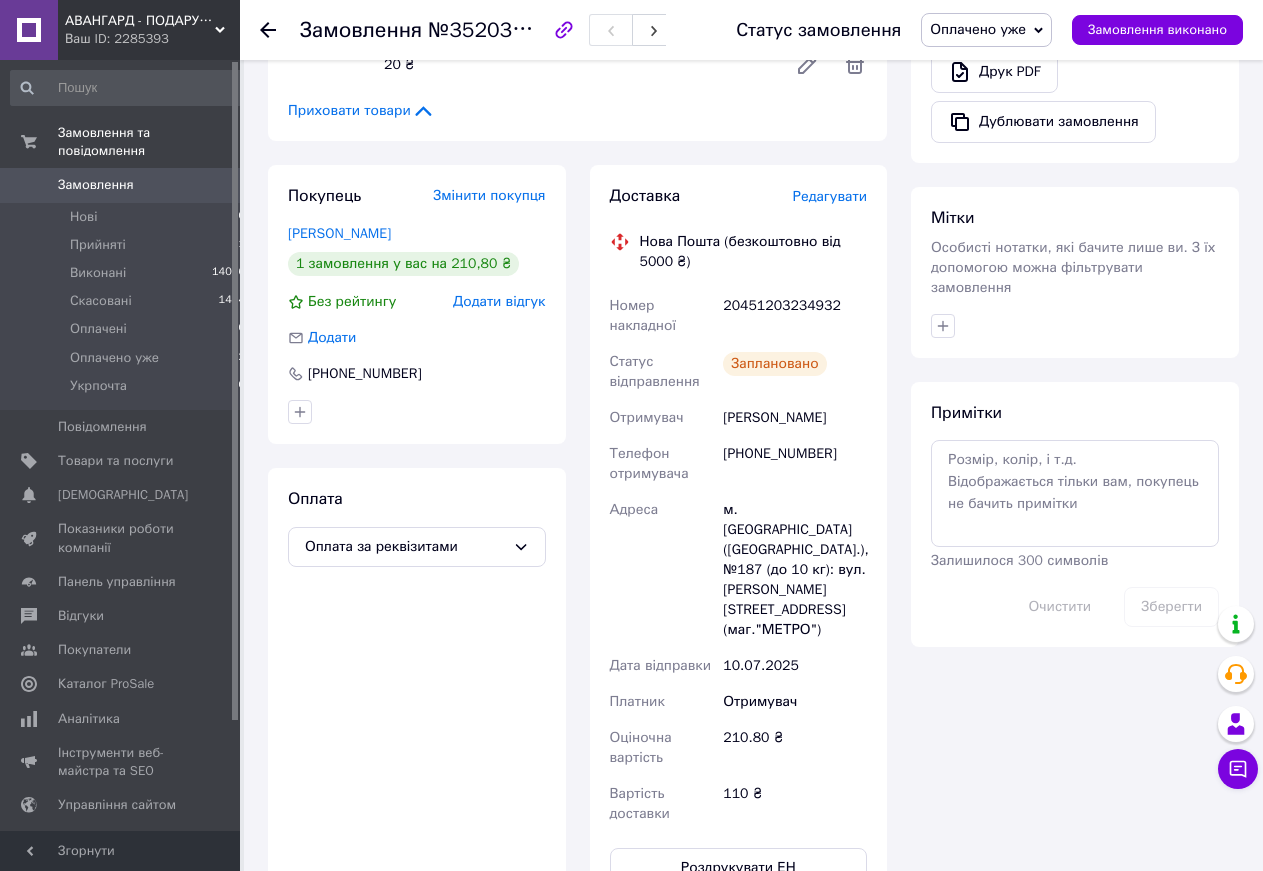 click on "Замовлення" at bounding box center (96, 185) 